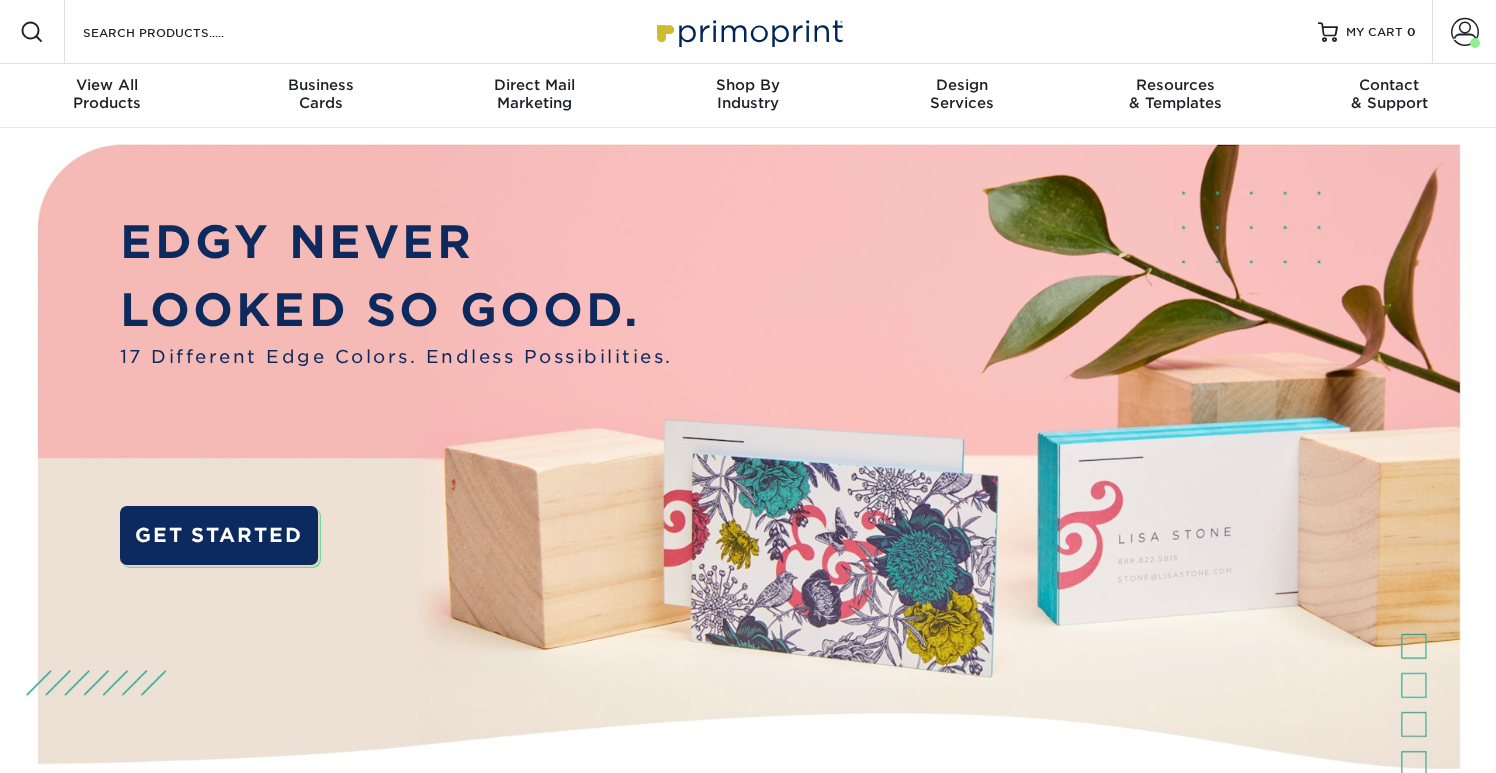 scroll, scrollTop: 0, scrollLeft: 0, axis: both 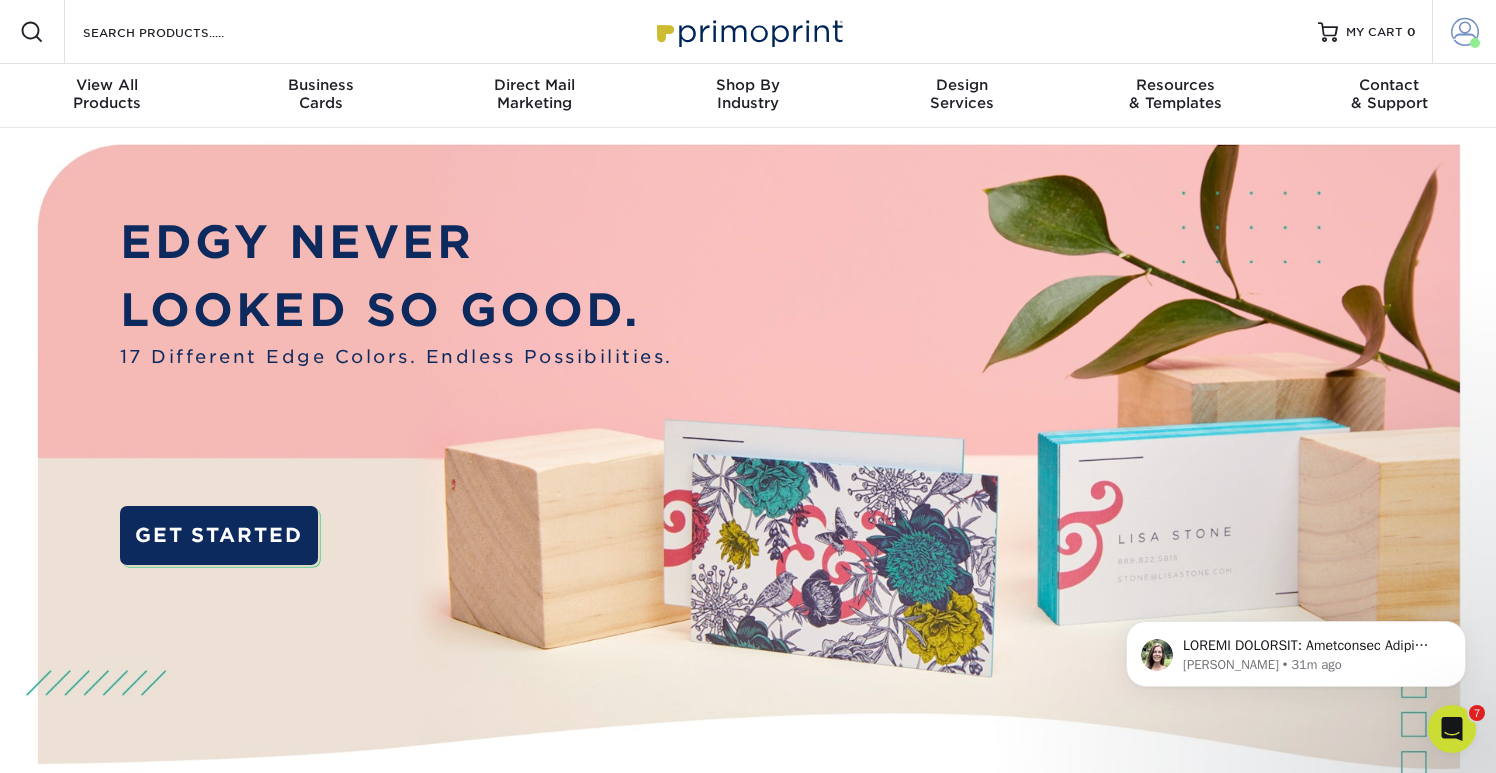 click at bounding box center [1465, 32] 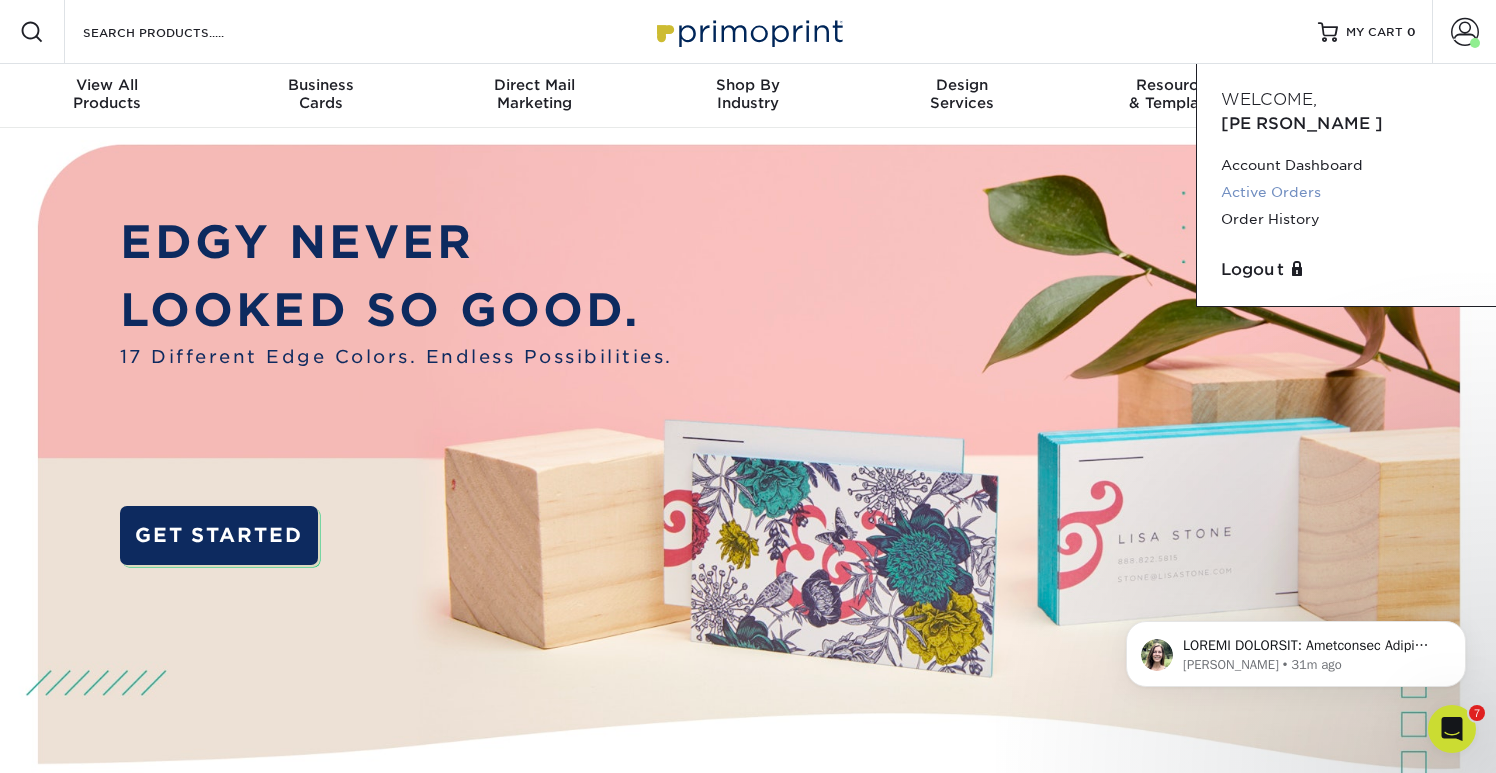 click on "Active Orders" at bounding box center (1346, 192) 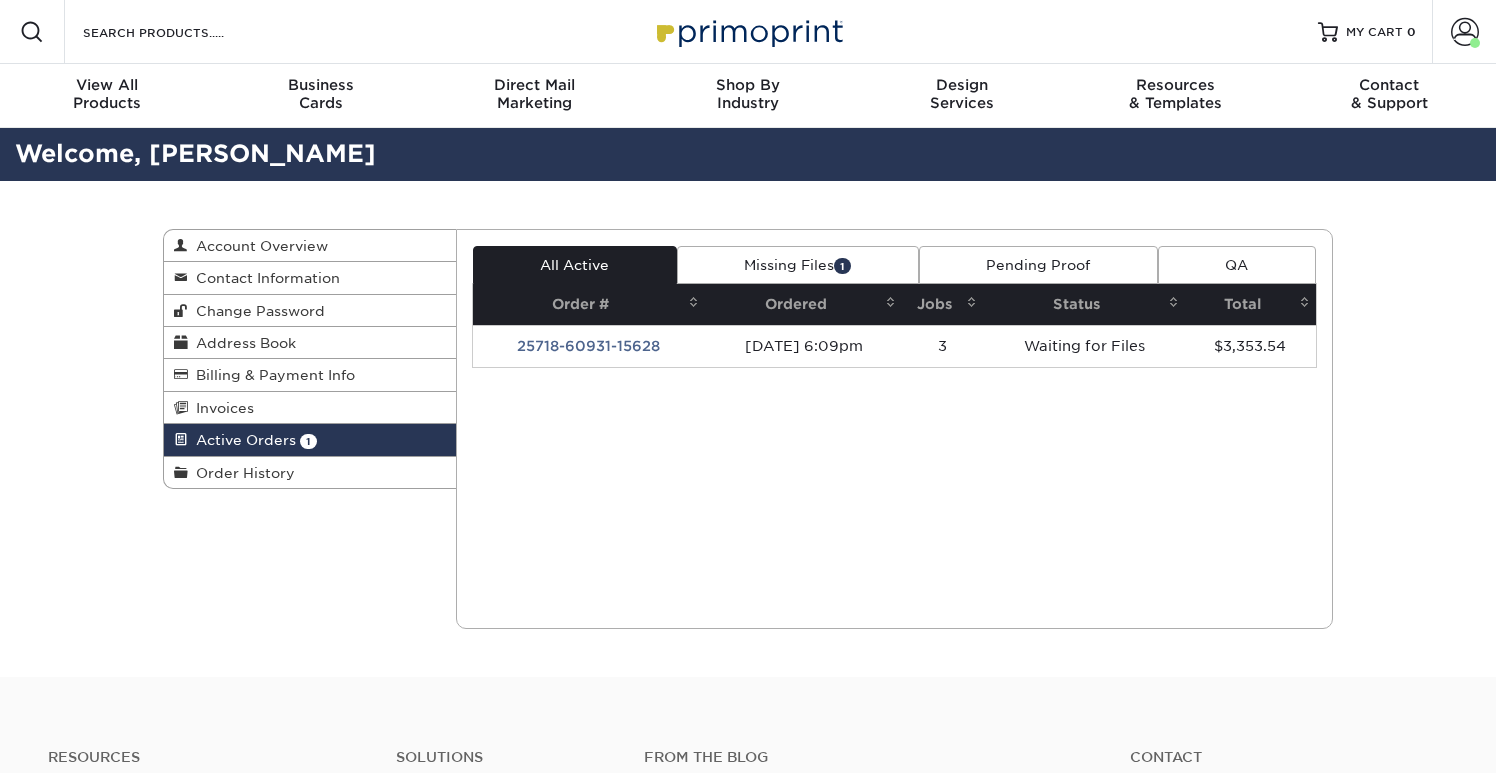 scroll, scrollTop: 0, scrollLeft: 0, axis: both 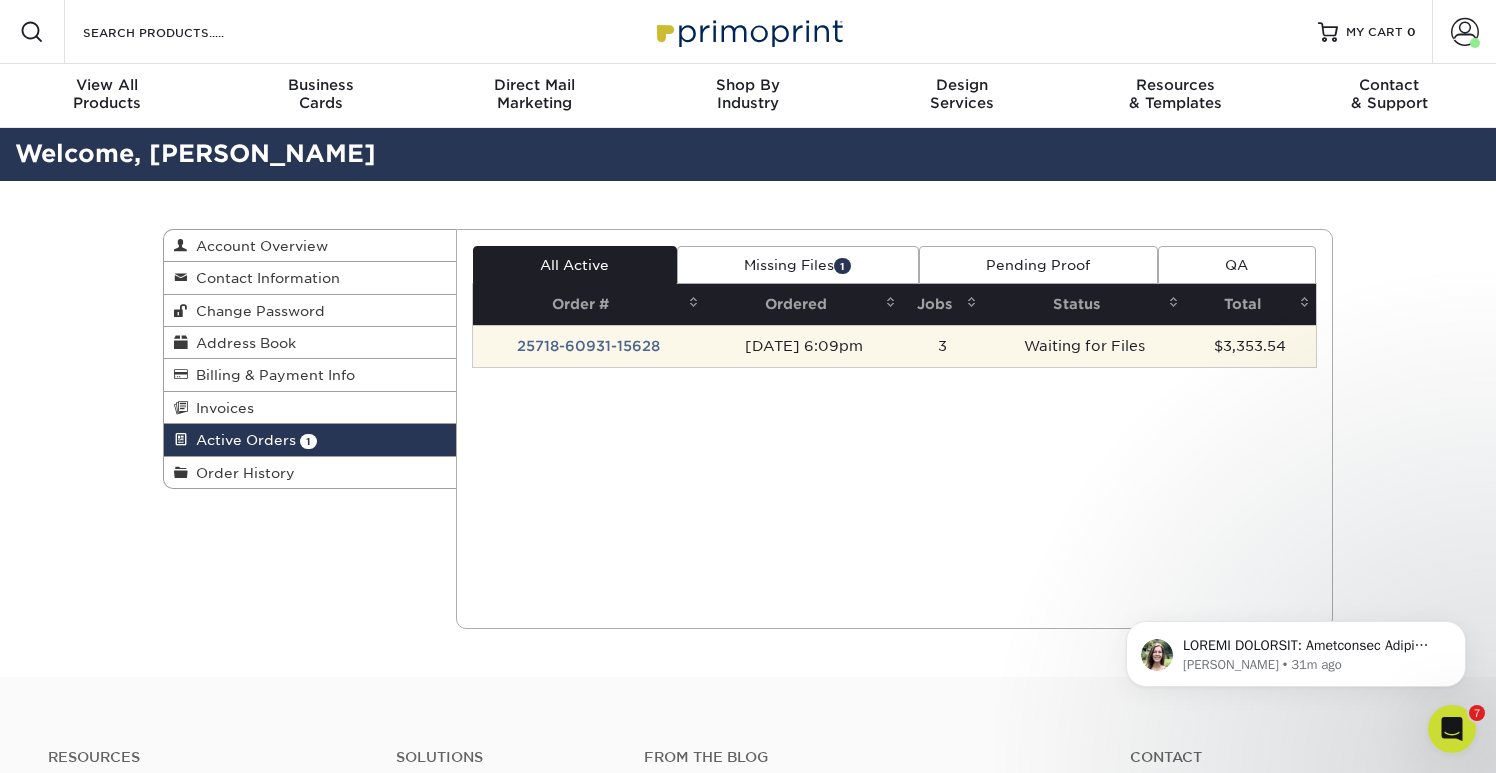 click on "25718-60931-15628" at bounding box center (589, 346) 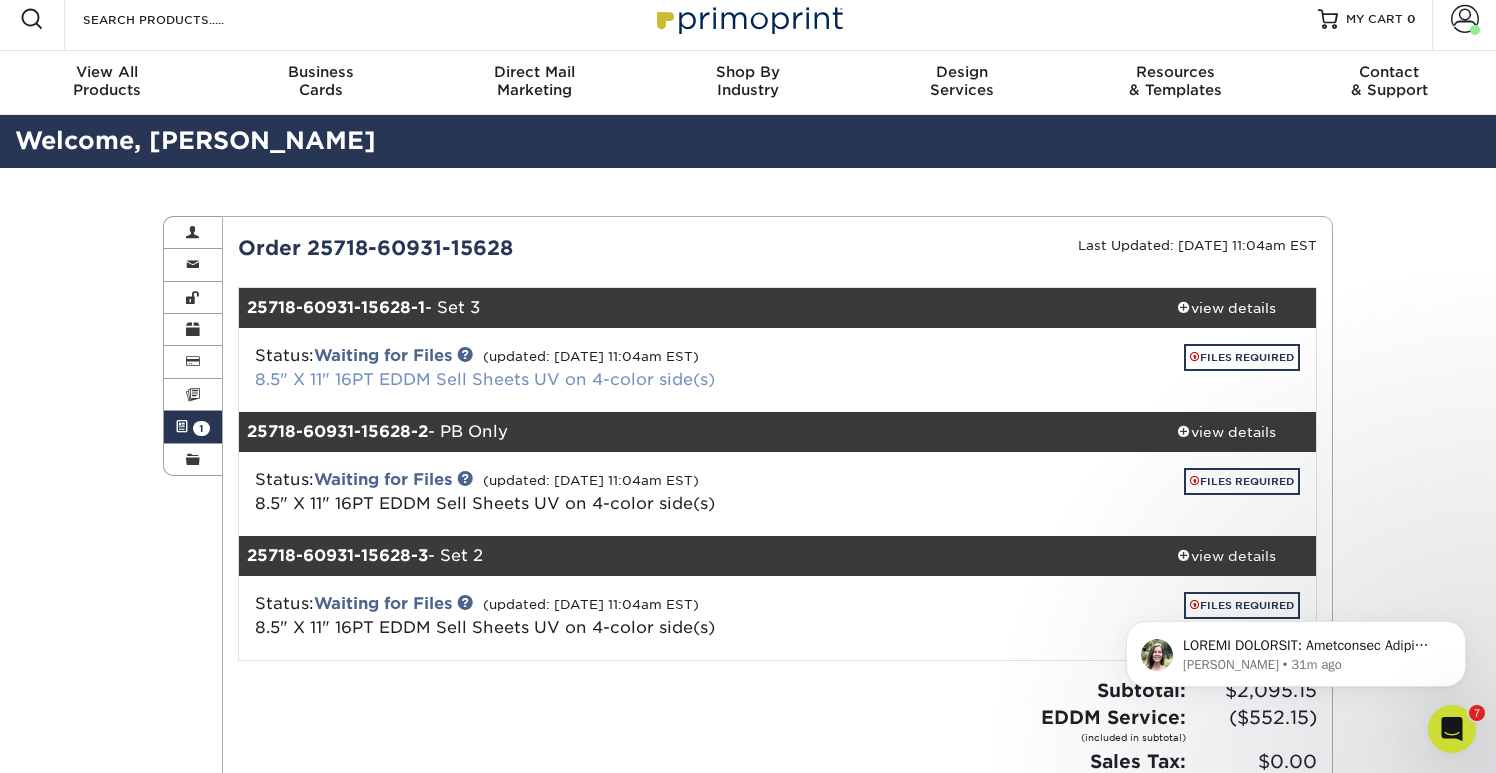 scroll, scrollTop: 0, scrollLeft: 0, axis: both 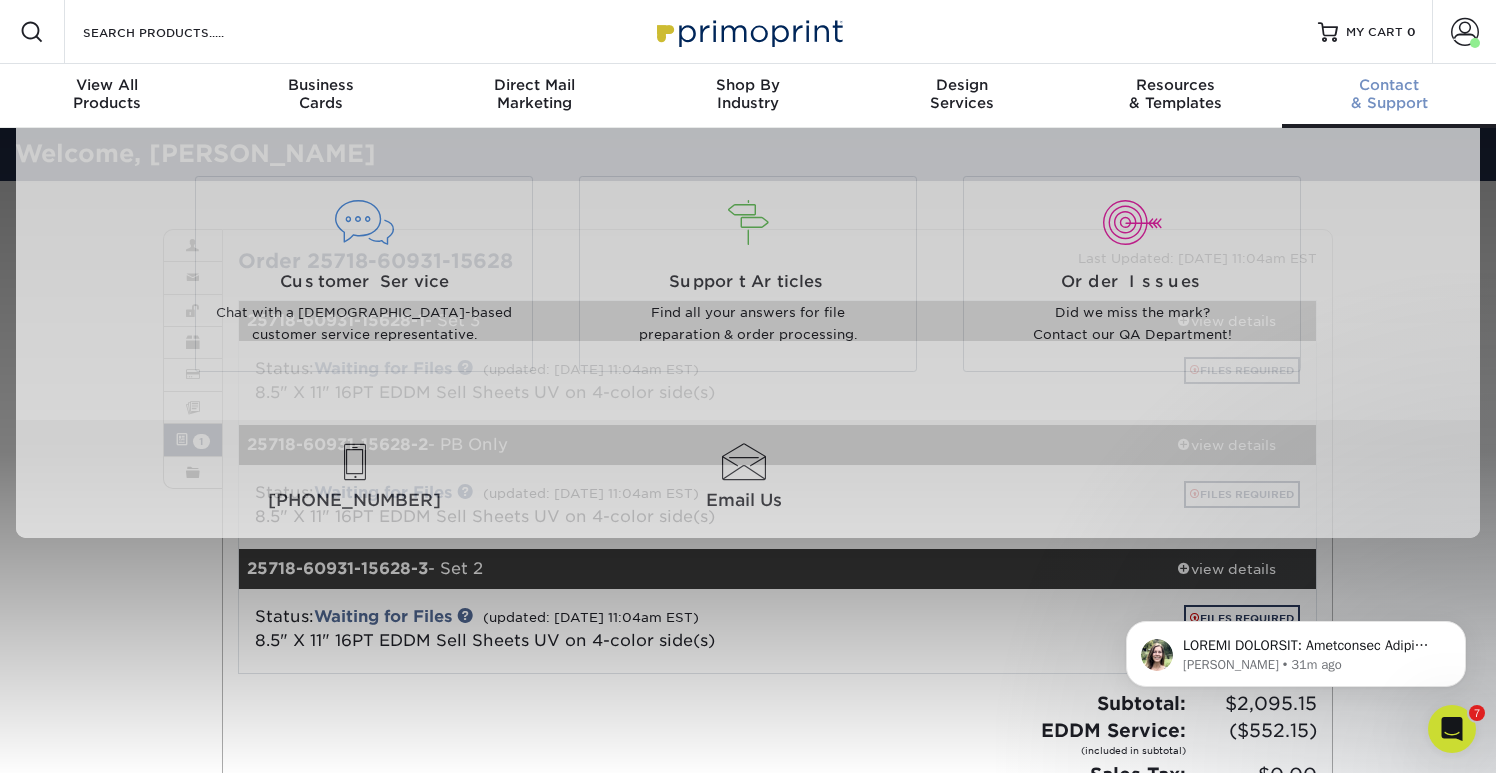 click on "Contact  & Support" at bounding box center (1389, 94) 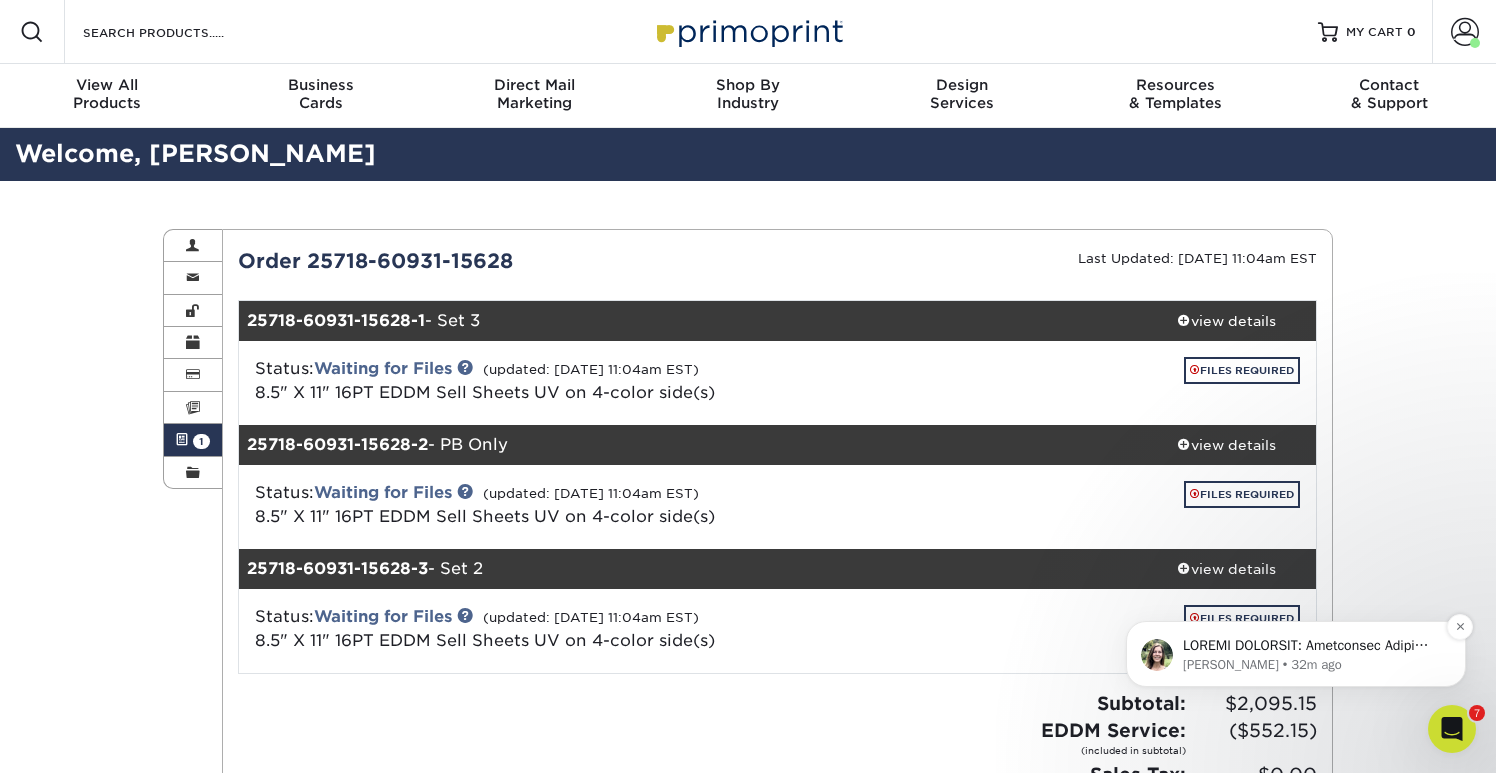 click at bounding box center (1312, 646) 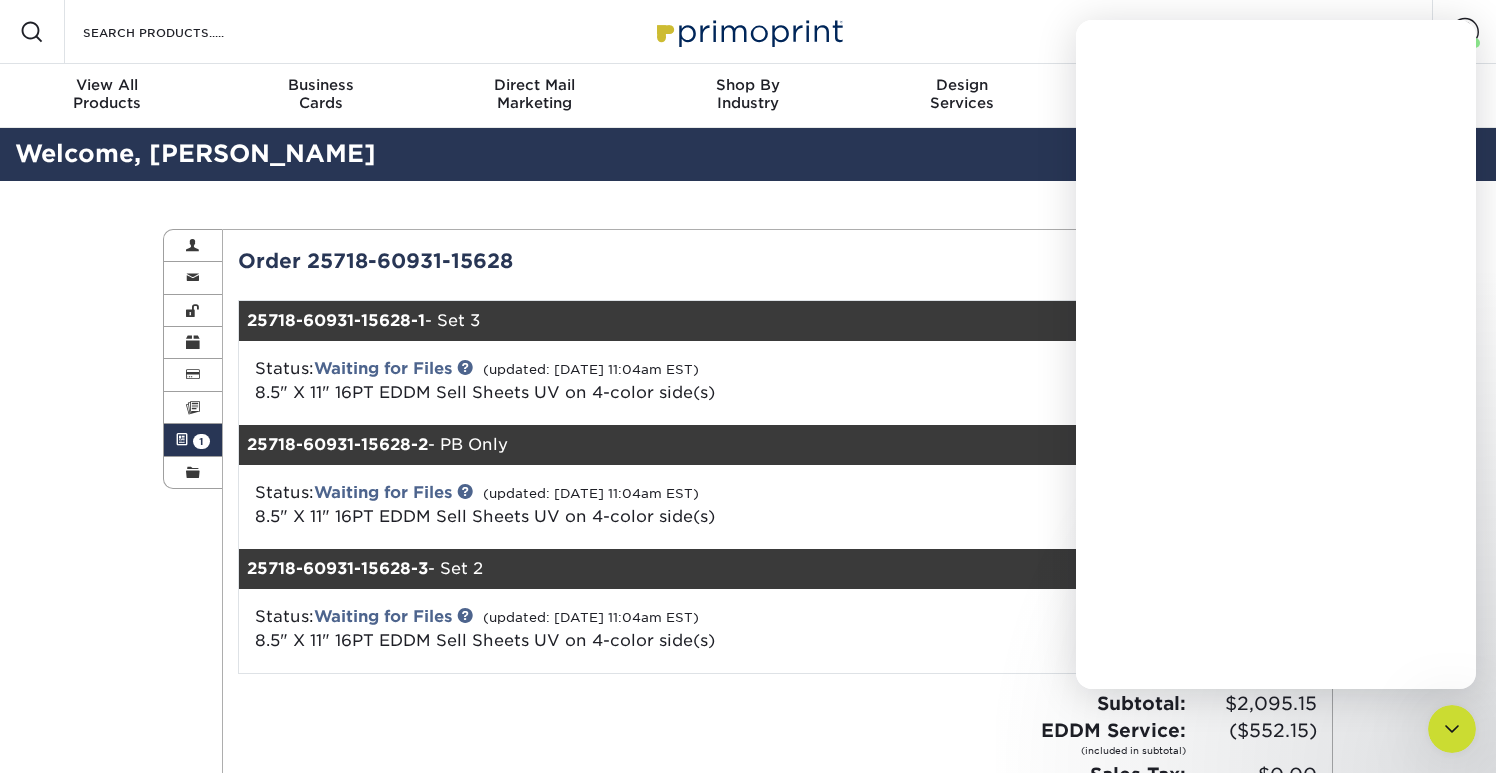 scroll, scrollTop: 0, scrollLeft: 0, axis: both 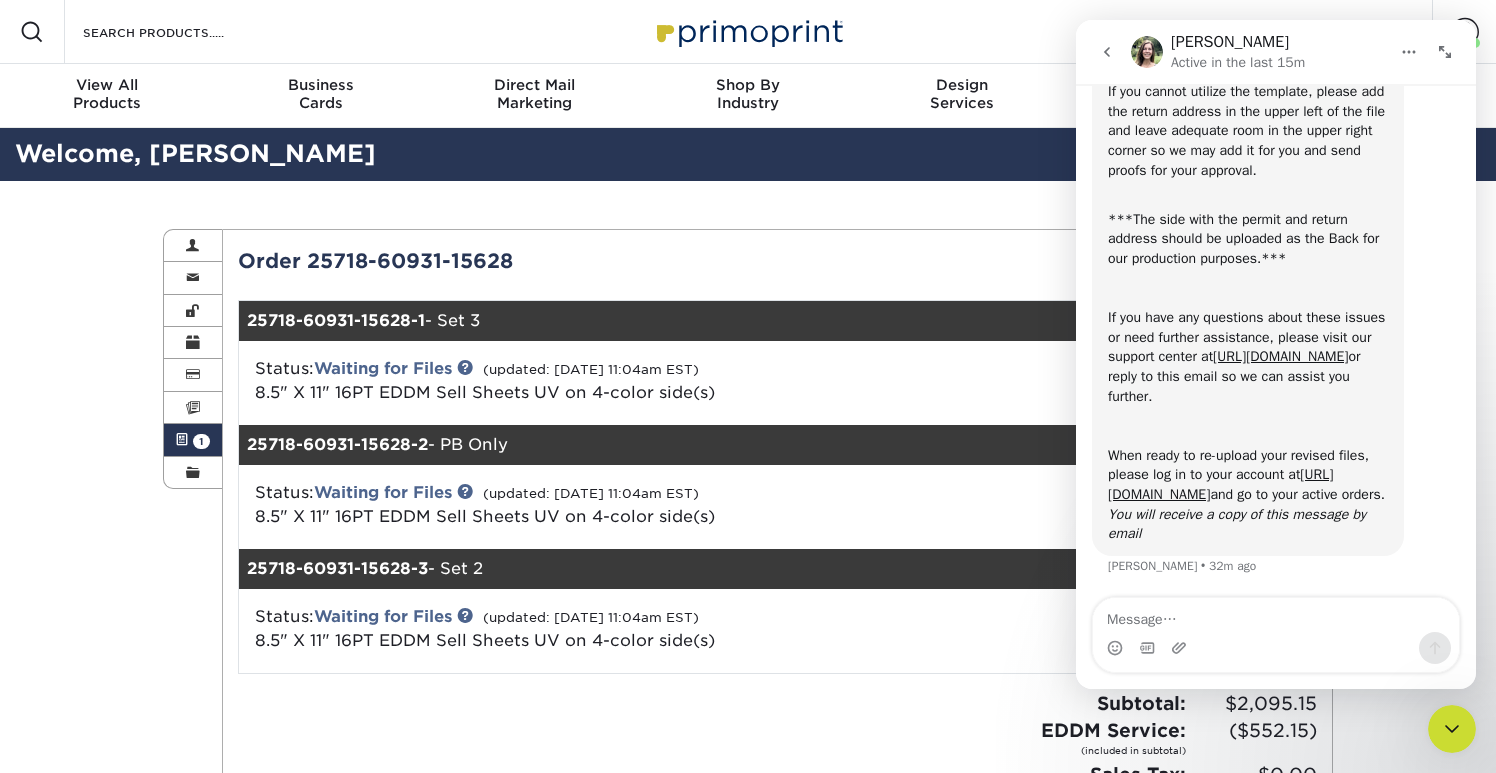 click 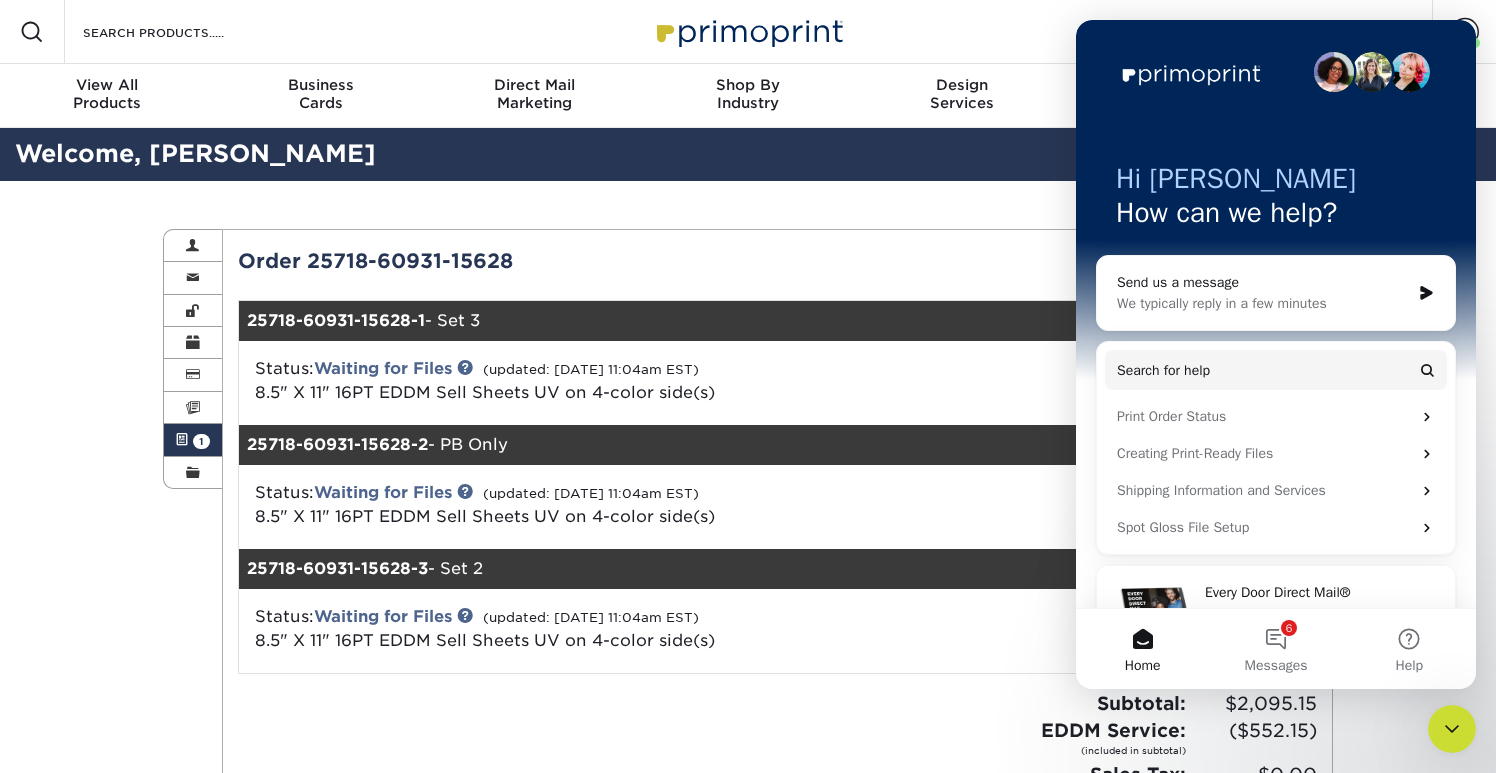 scroll, scrollTop: 0, scrollLeft: 0, axis: both 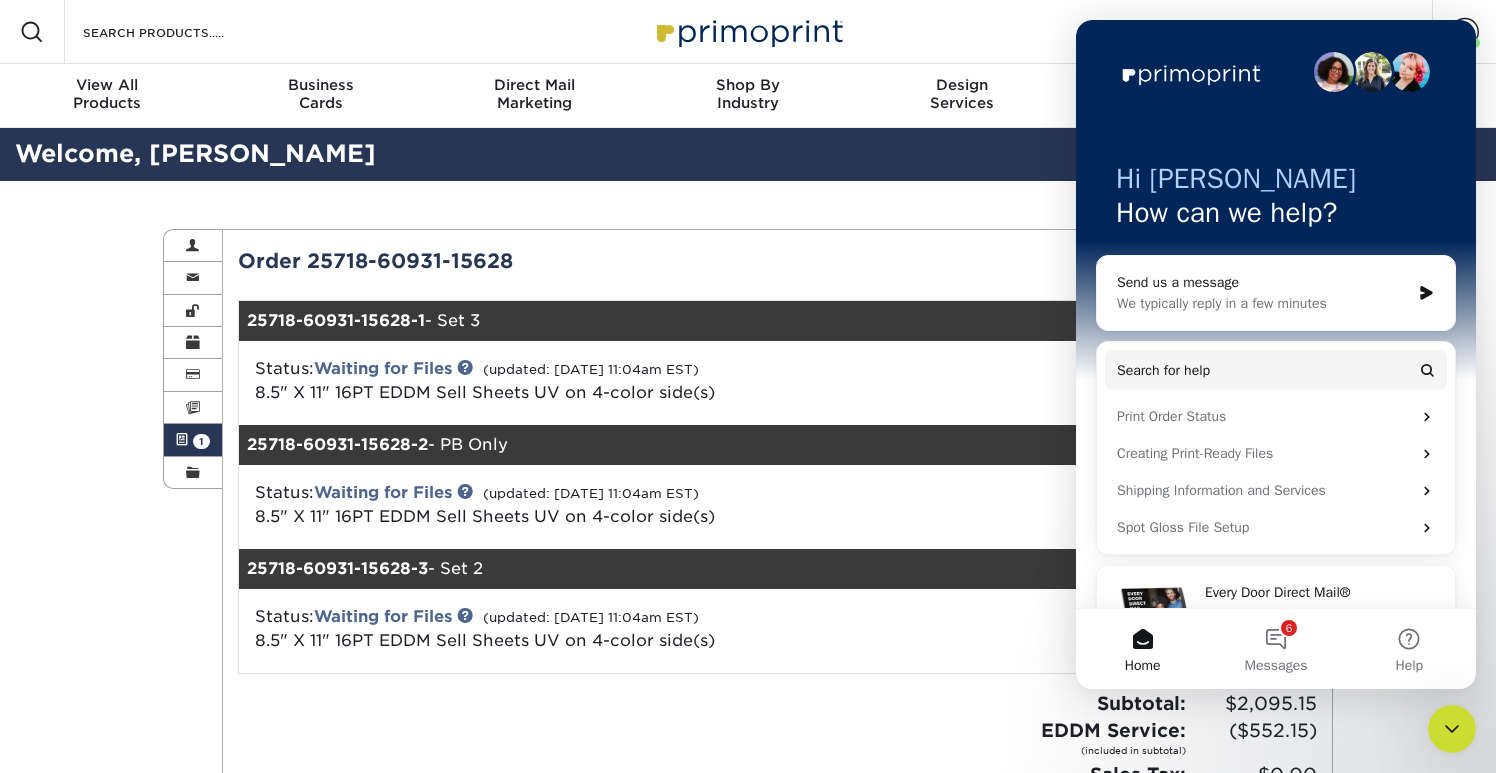 click at bounding box center (182, 440) 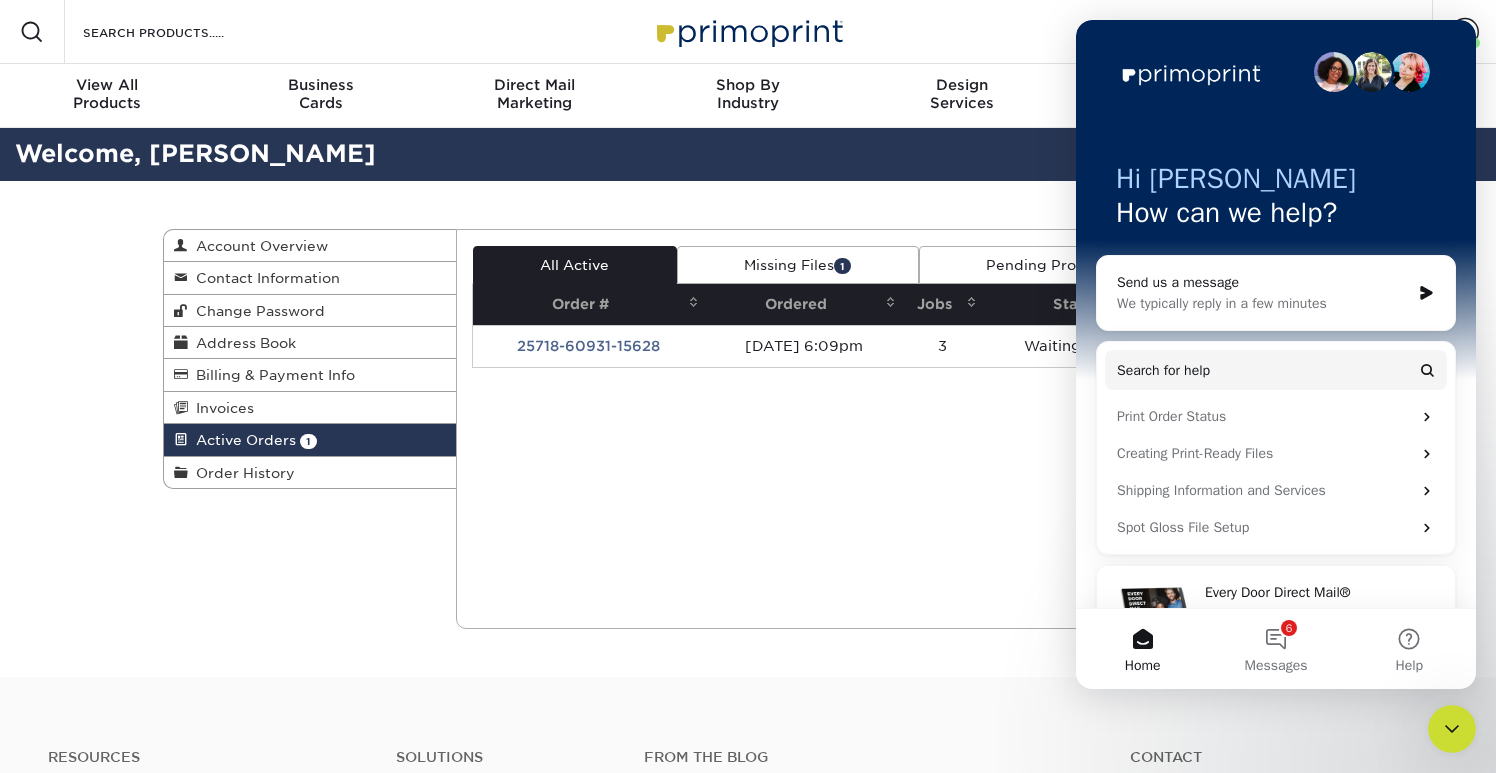 click on "Current Orders
1
Active
1                                                 Missing Files" at bounding box center (895, 429) 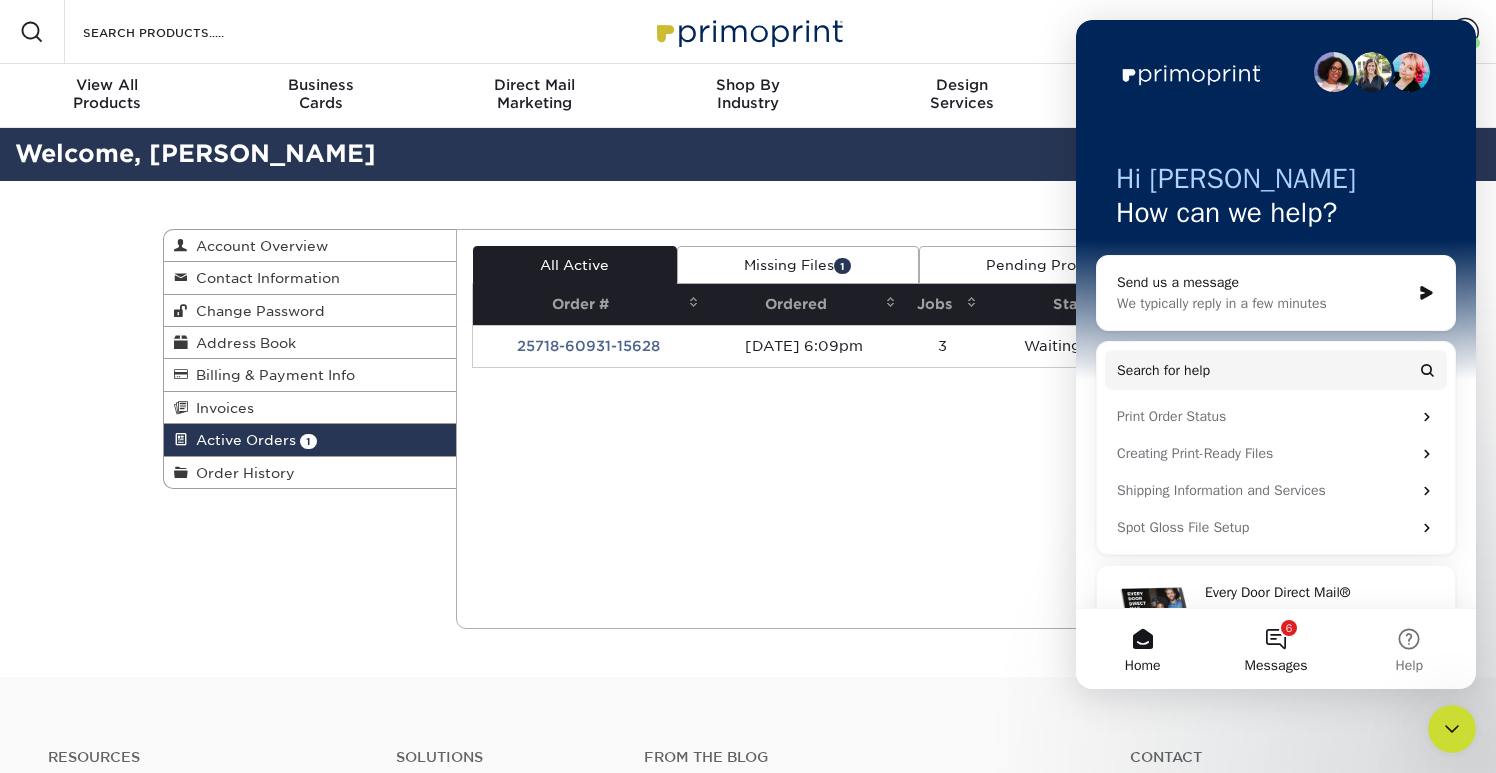 click on "6 Messages" at bounding box center [1275, 649] 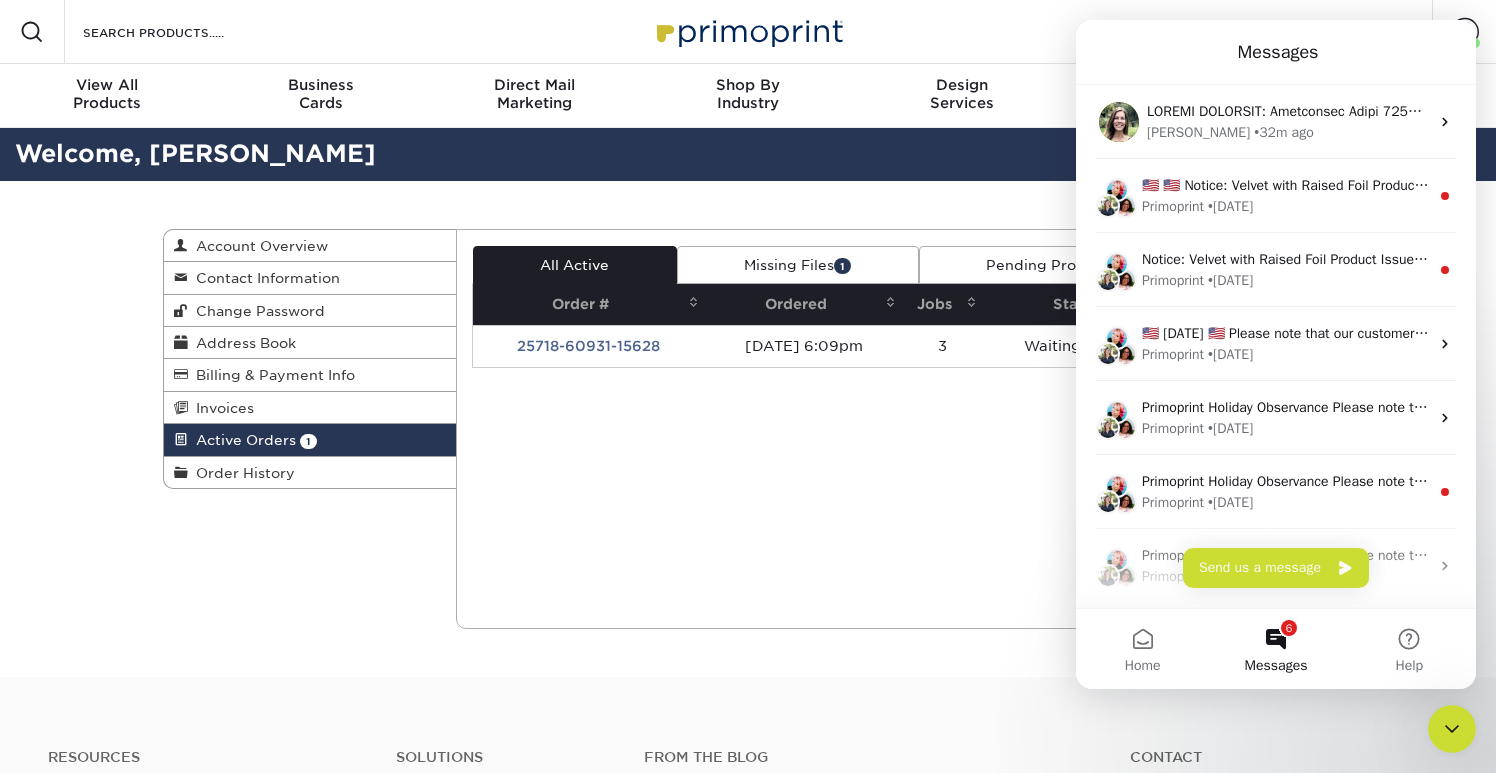 click on "Current Orders
1
Active
1                                                 Missing Files" at bounding box center (895, 429) 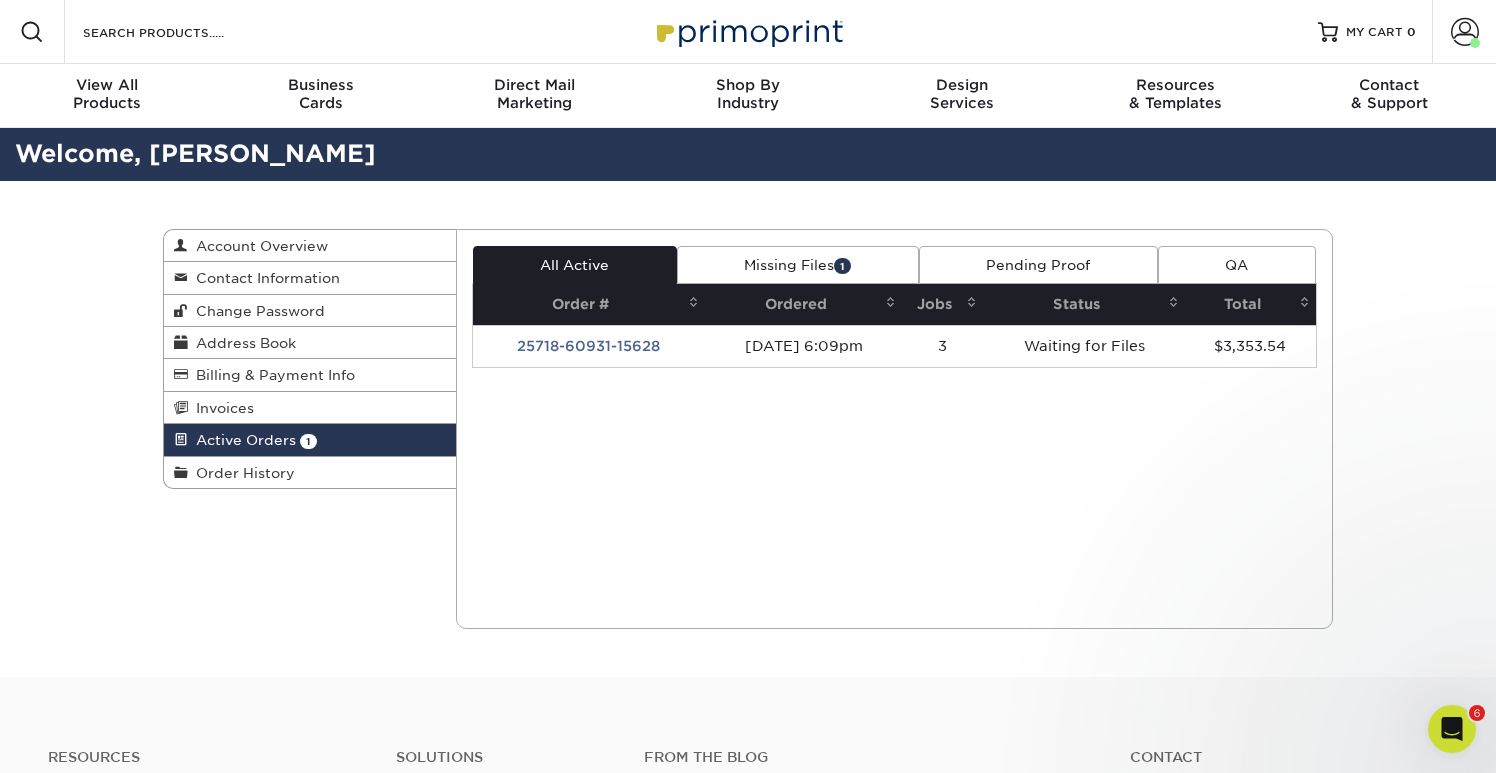 scroll, scrollTop: 0, scrollLeft: 0, axis: both 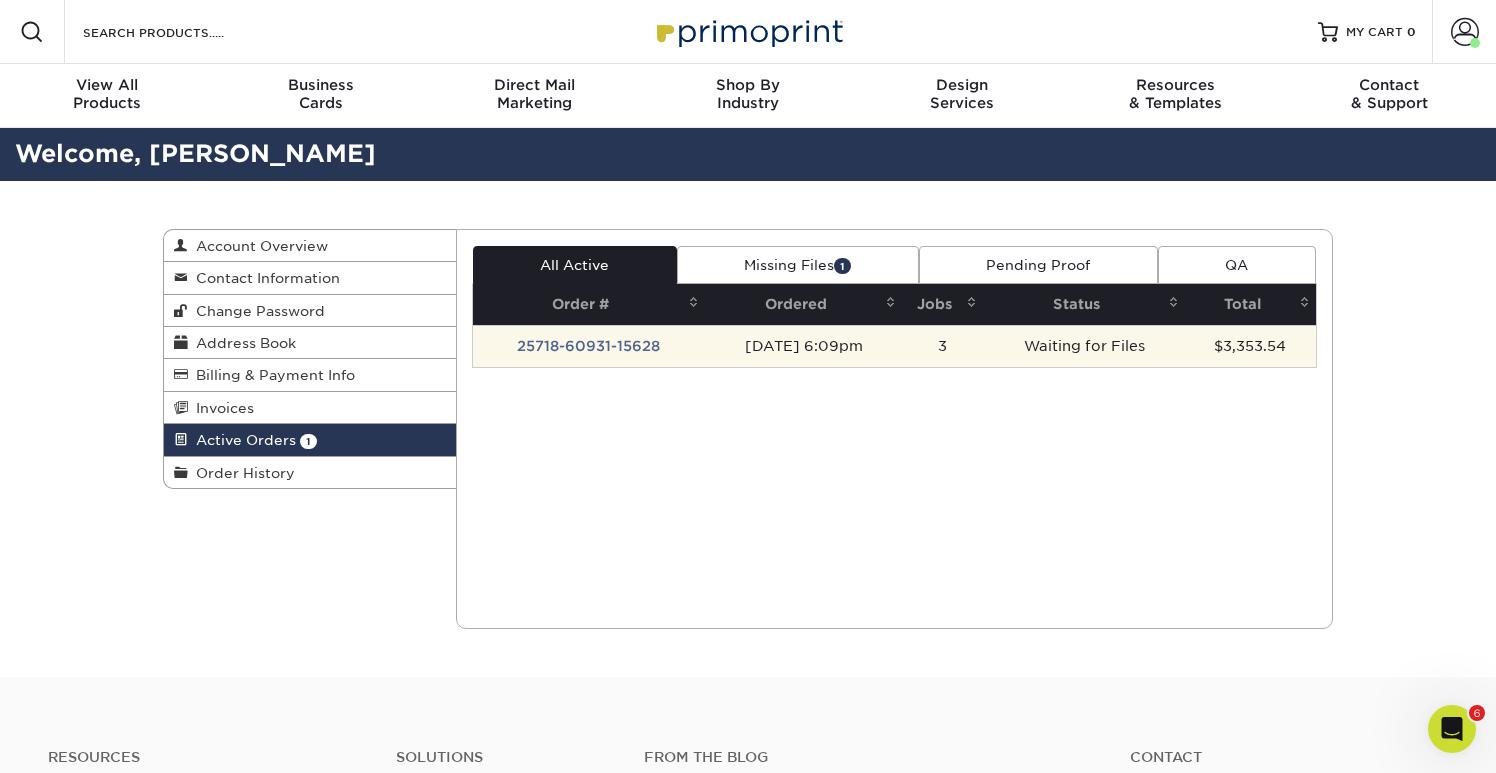 click on "25718-60931-15628" at bounding box center [589, 346] 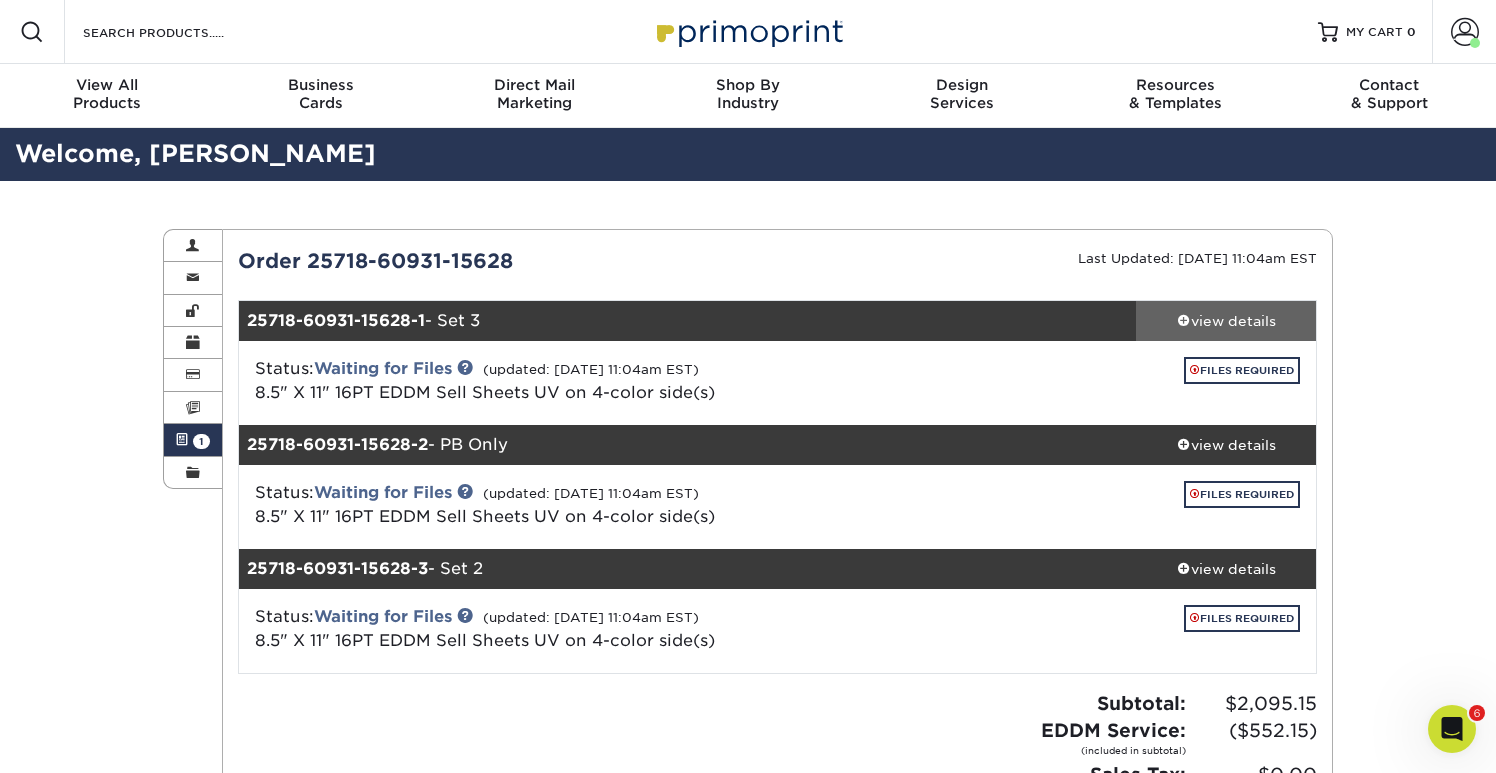 click at bounding box center (1184, 320) 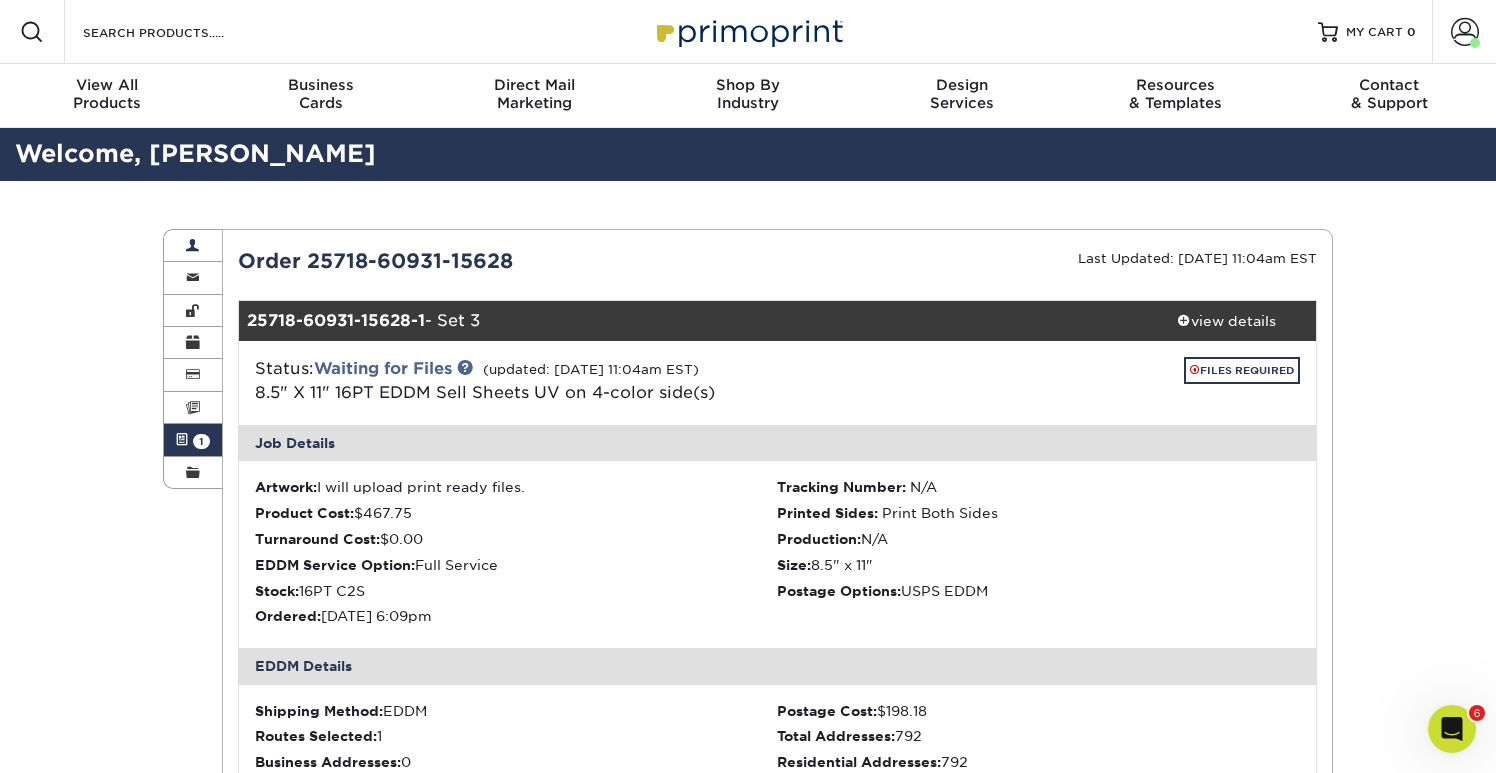 click at bounding box center [193, 246] 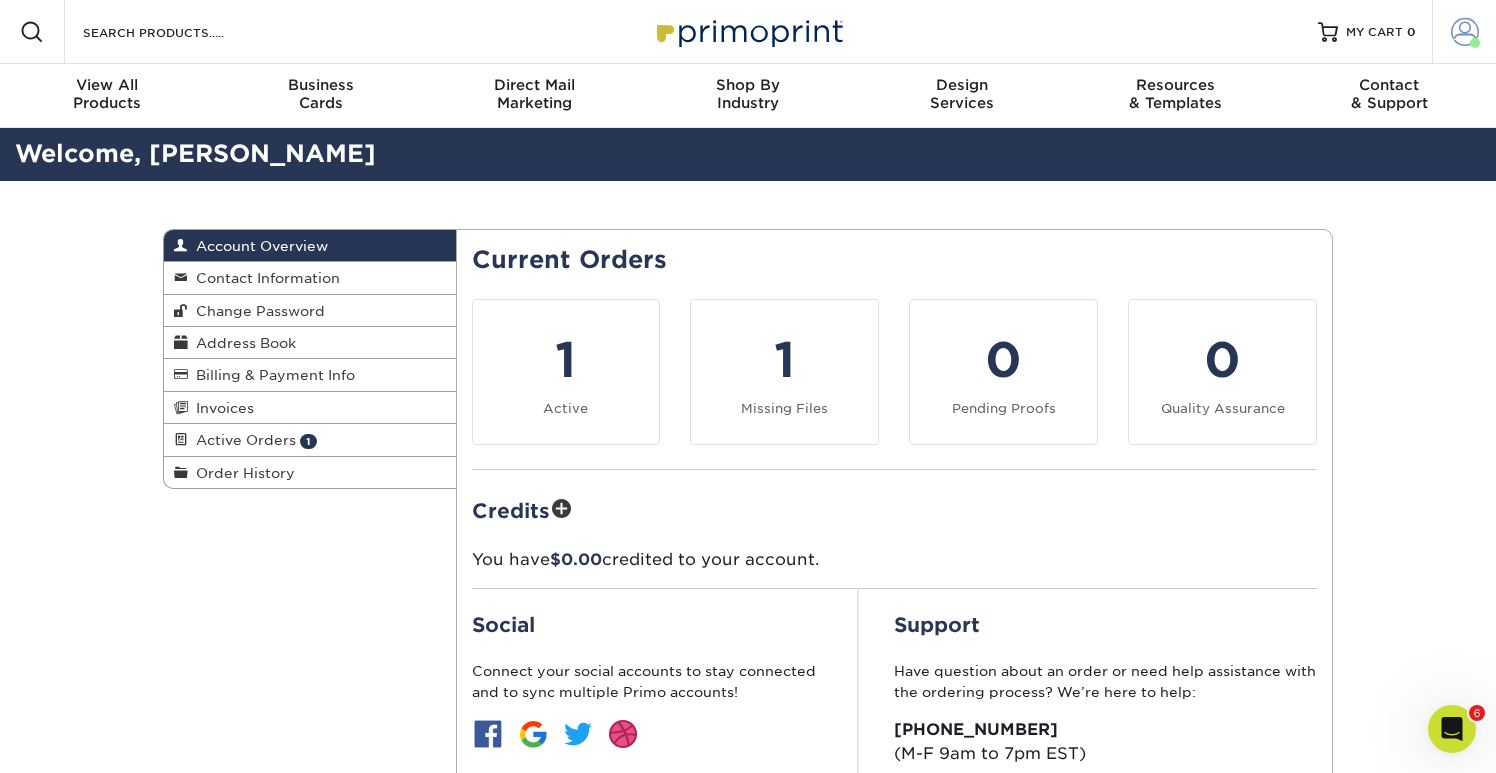 click at bounding box center [1465, 32] 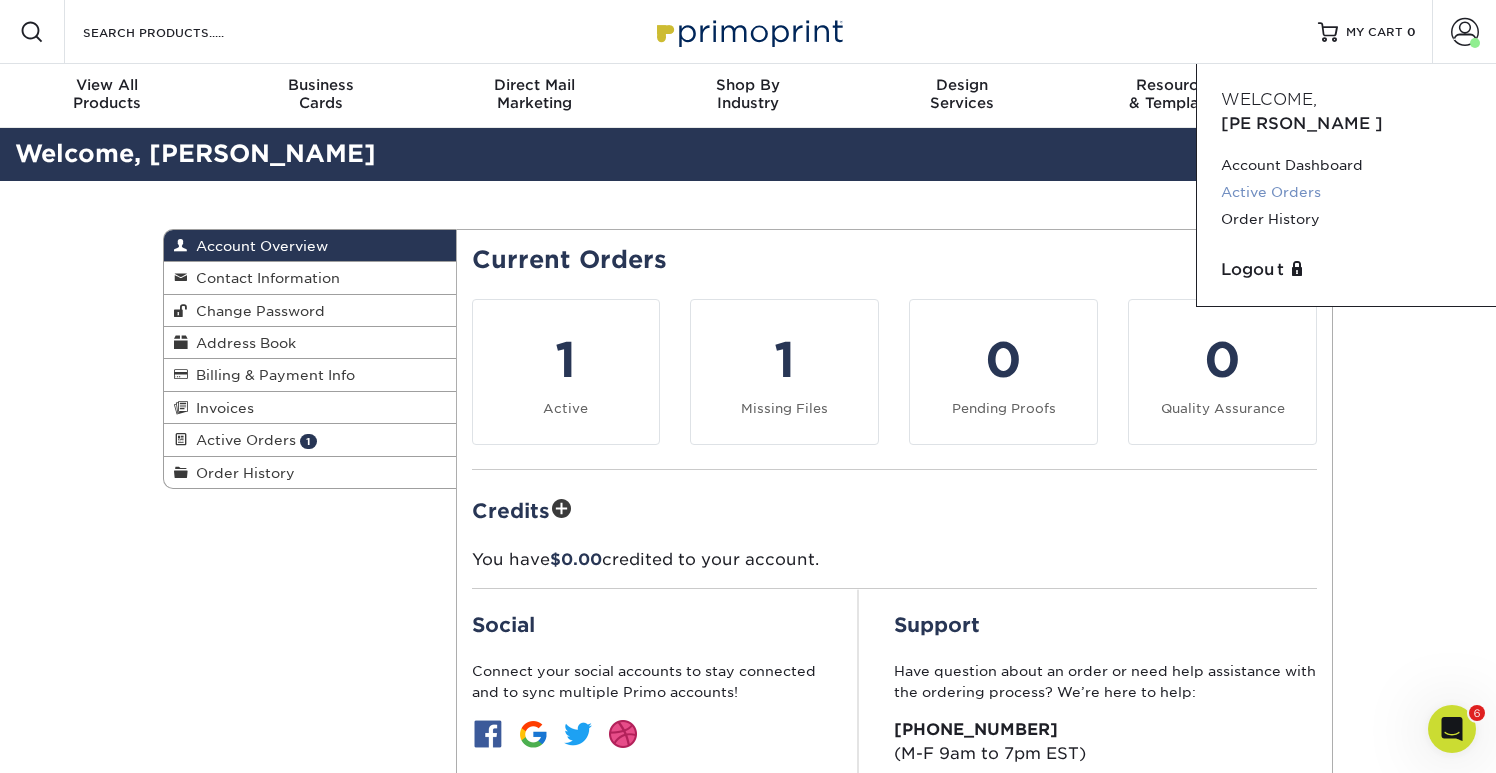 click on "Active Orders" at bounding box center (1346, 192) 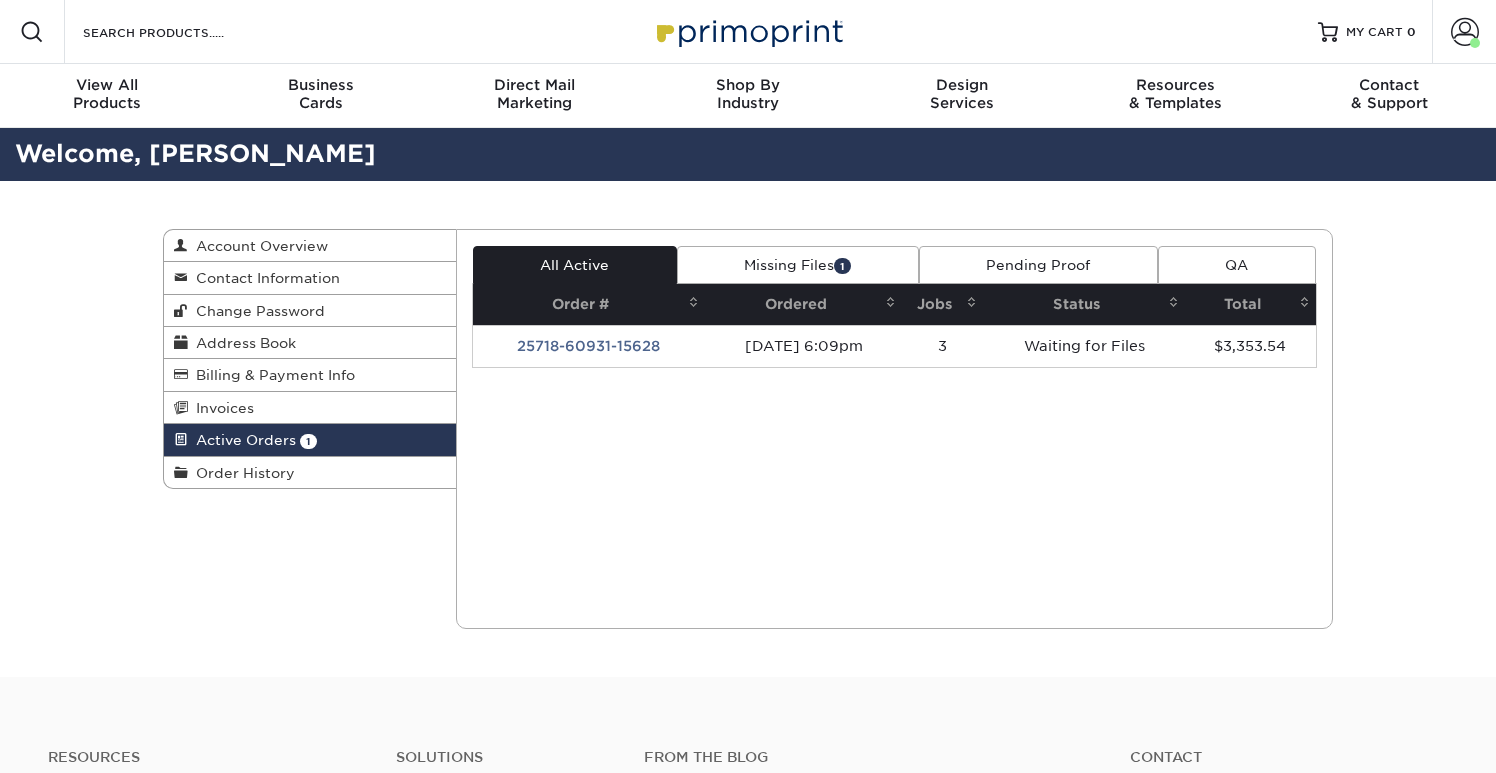 scroll, scrollTop: 0, scrollLeft: 0, axis: both 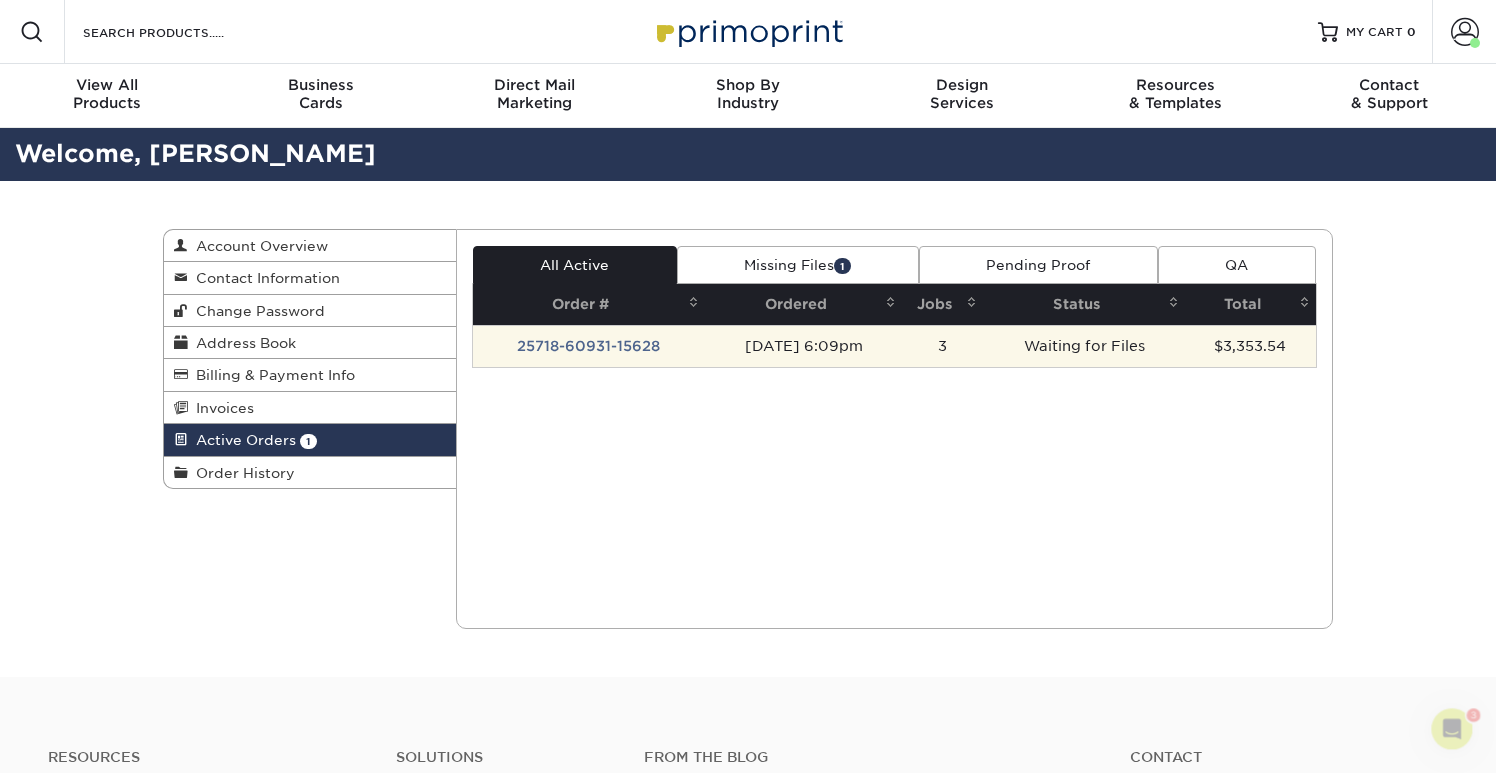 click on "25718-60931-15628" at bounding box center [589, 346] 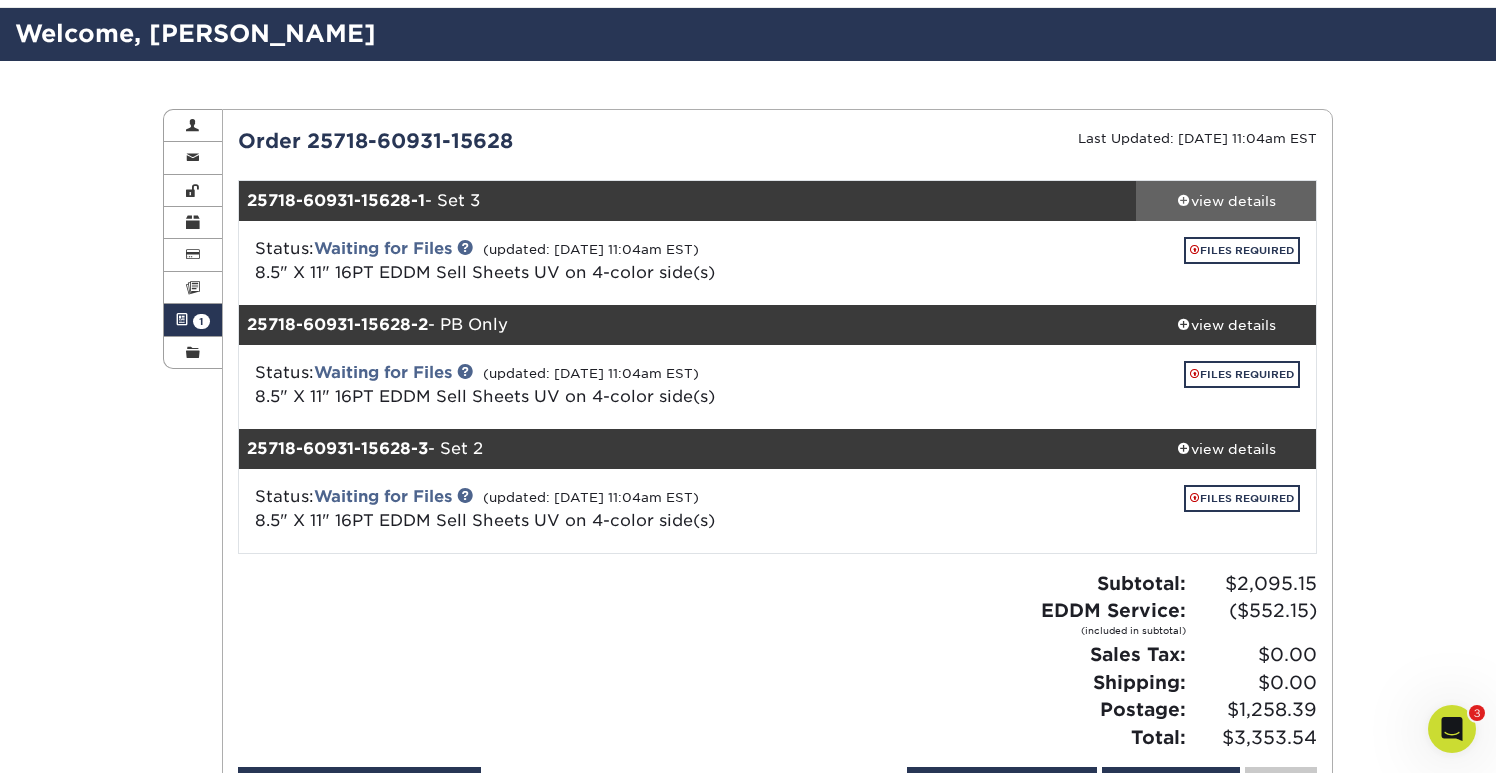 scroll, scrollTop: 80, scrollLeft: 0, axis: vertical 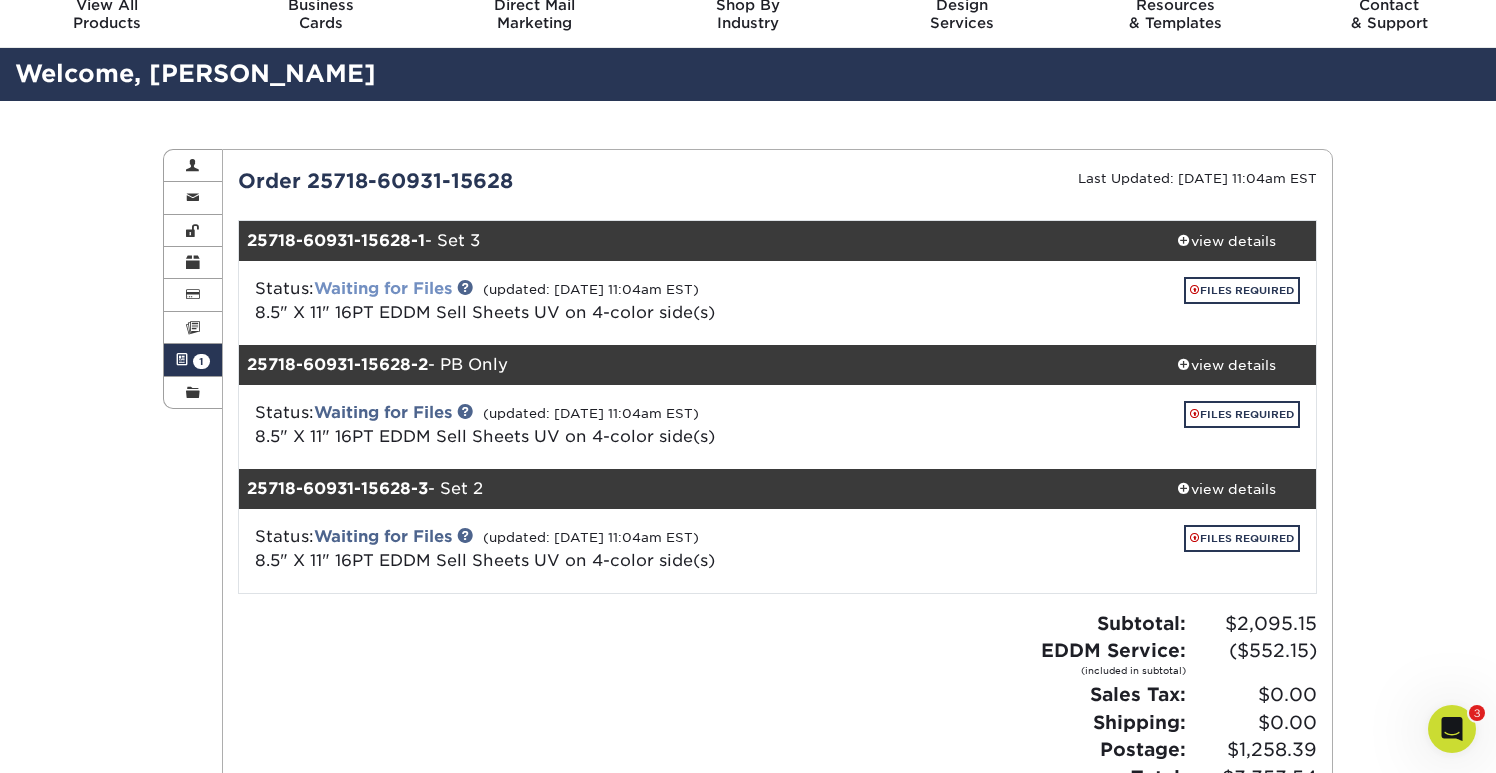 click on "Waiting for Files" at bounding box center [383, 288] 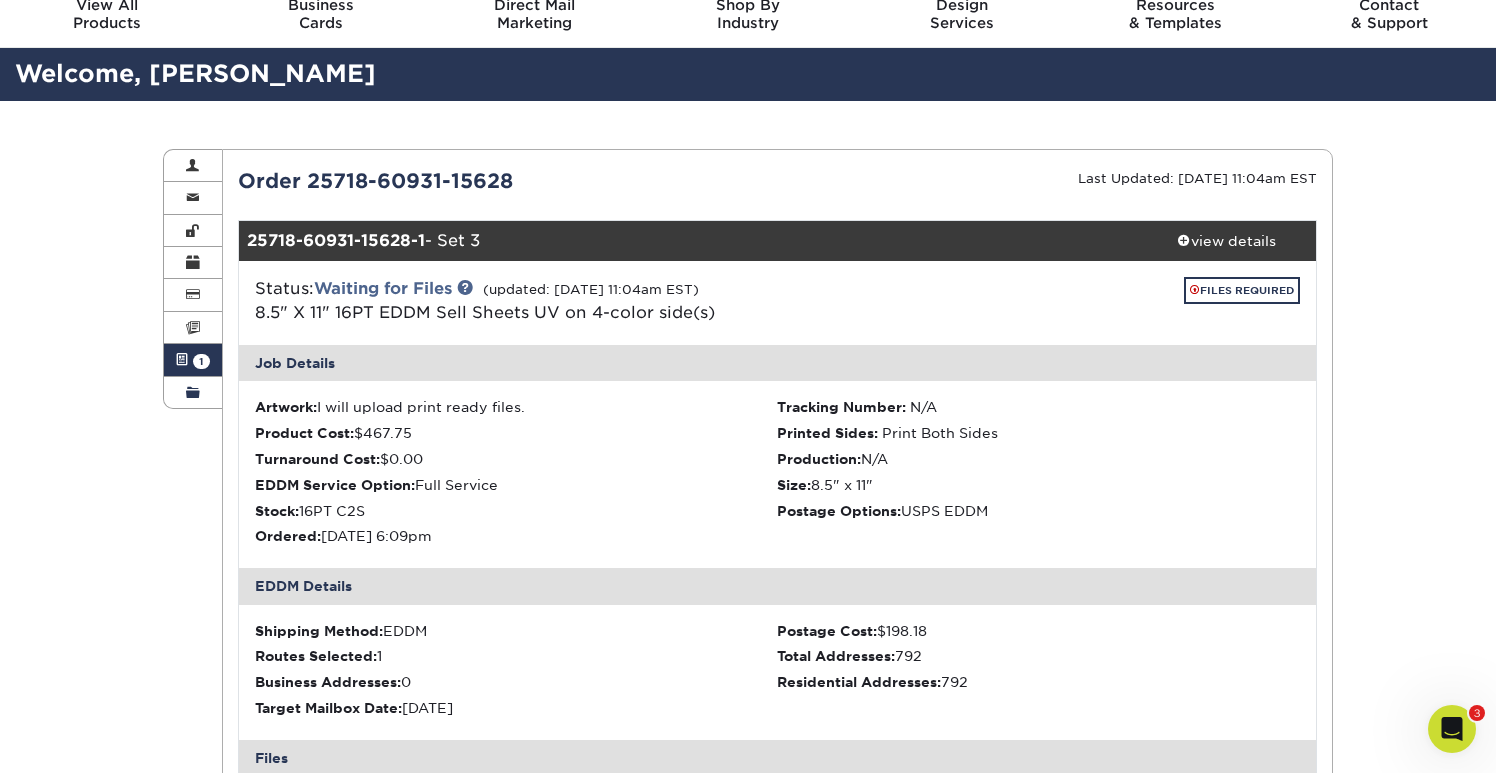 click at bounding box center [193, 393] 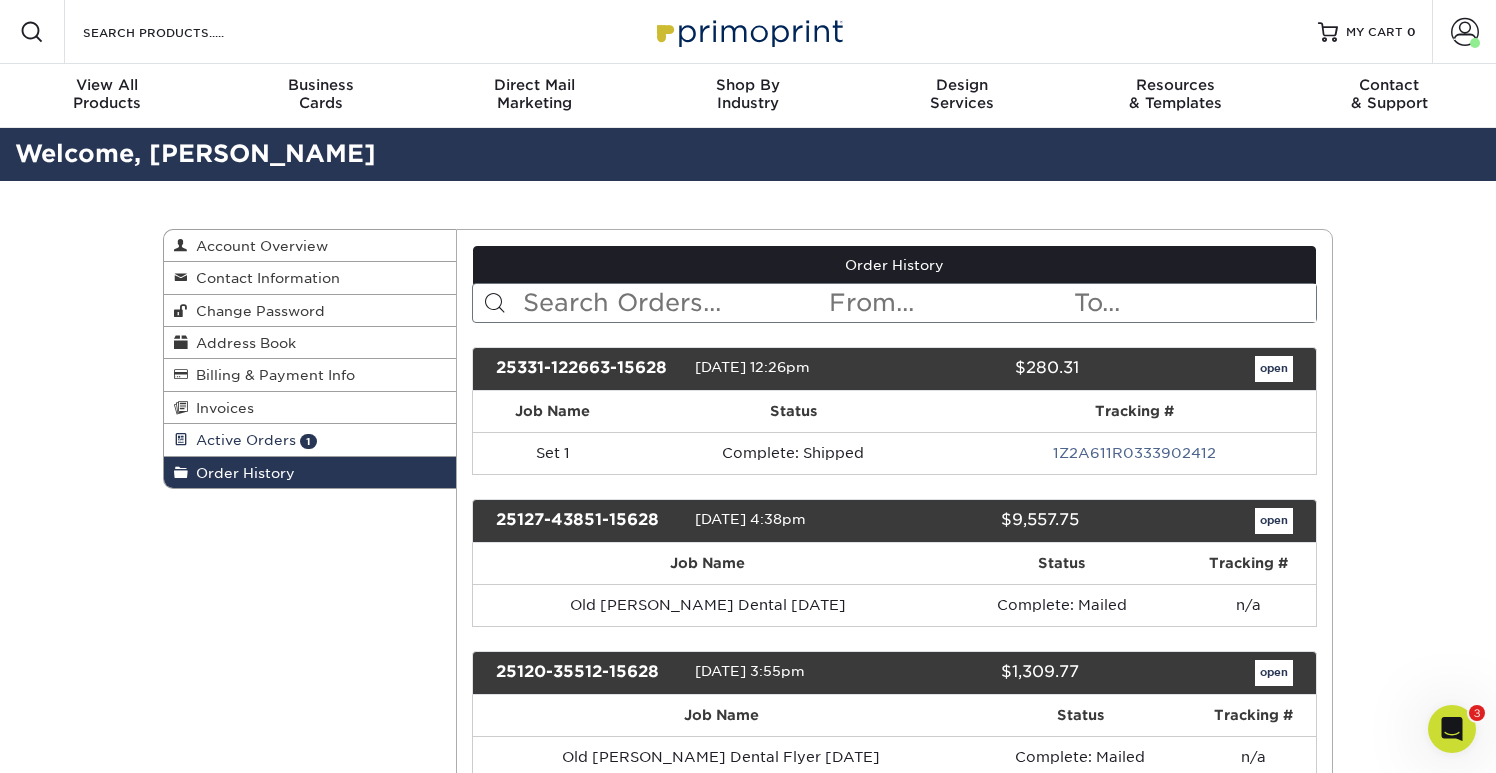 click on "Active Orders" at bounding box center (242, 440) 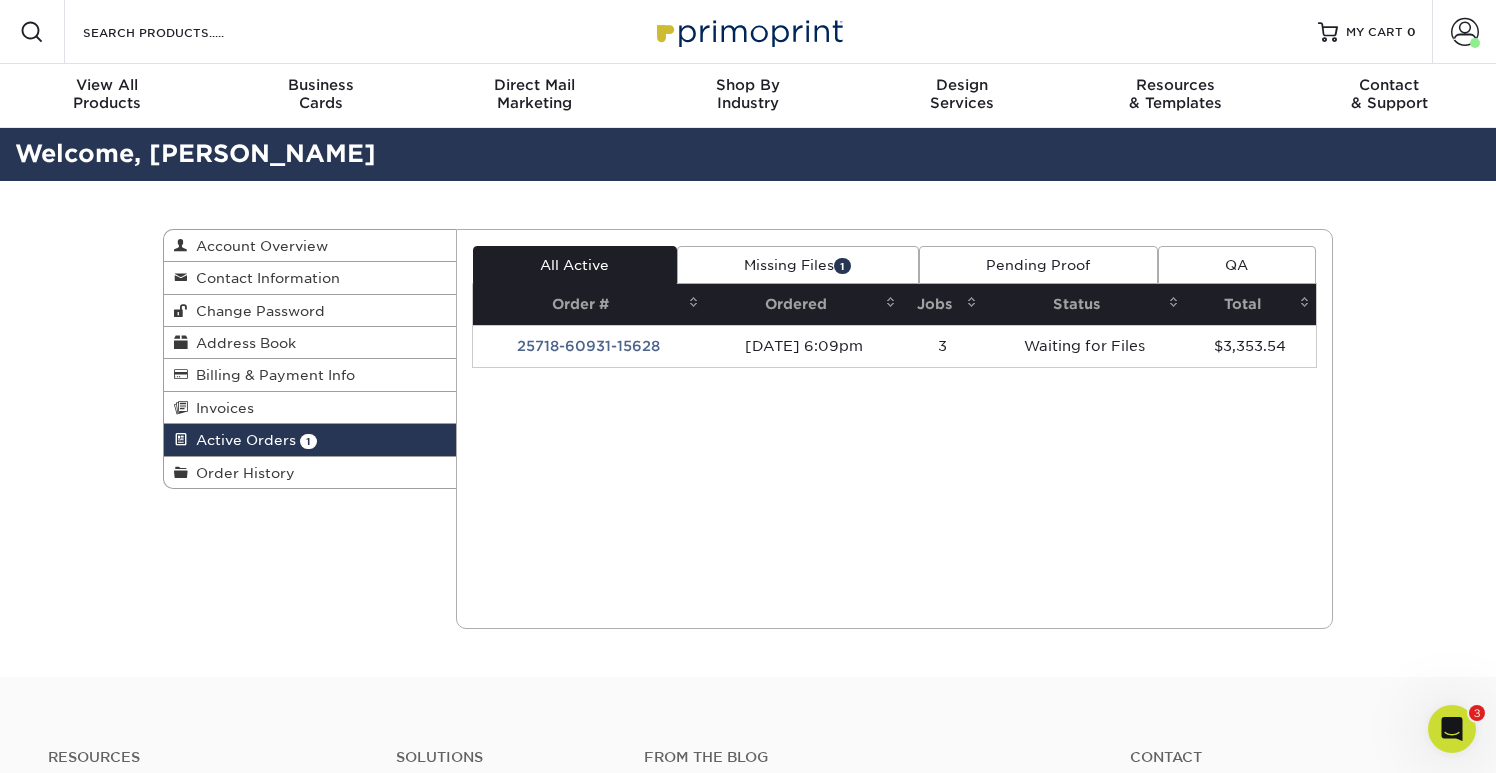 click on "Missing Files  1" at bounding box center (798, 265) 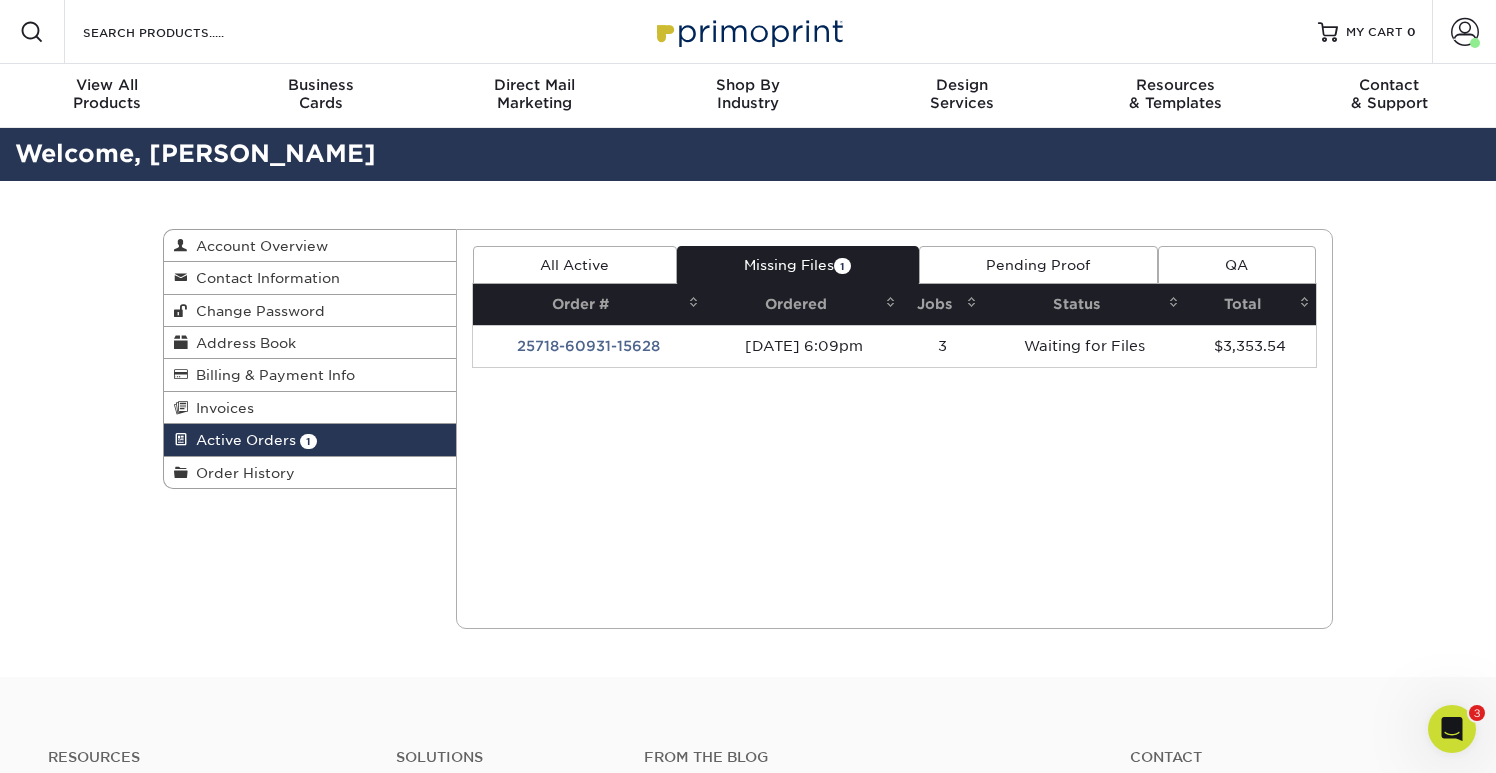 click on "Pending Proof" at bounding box center [1038, 265] 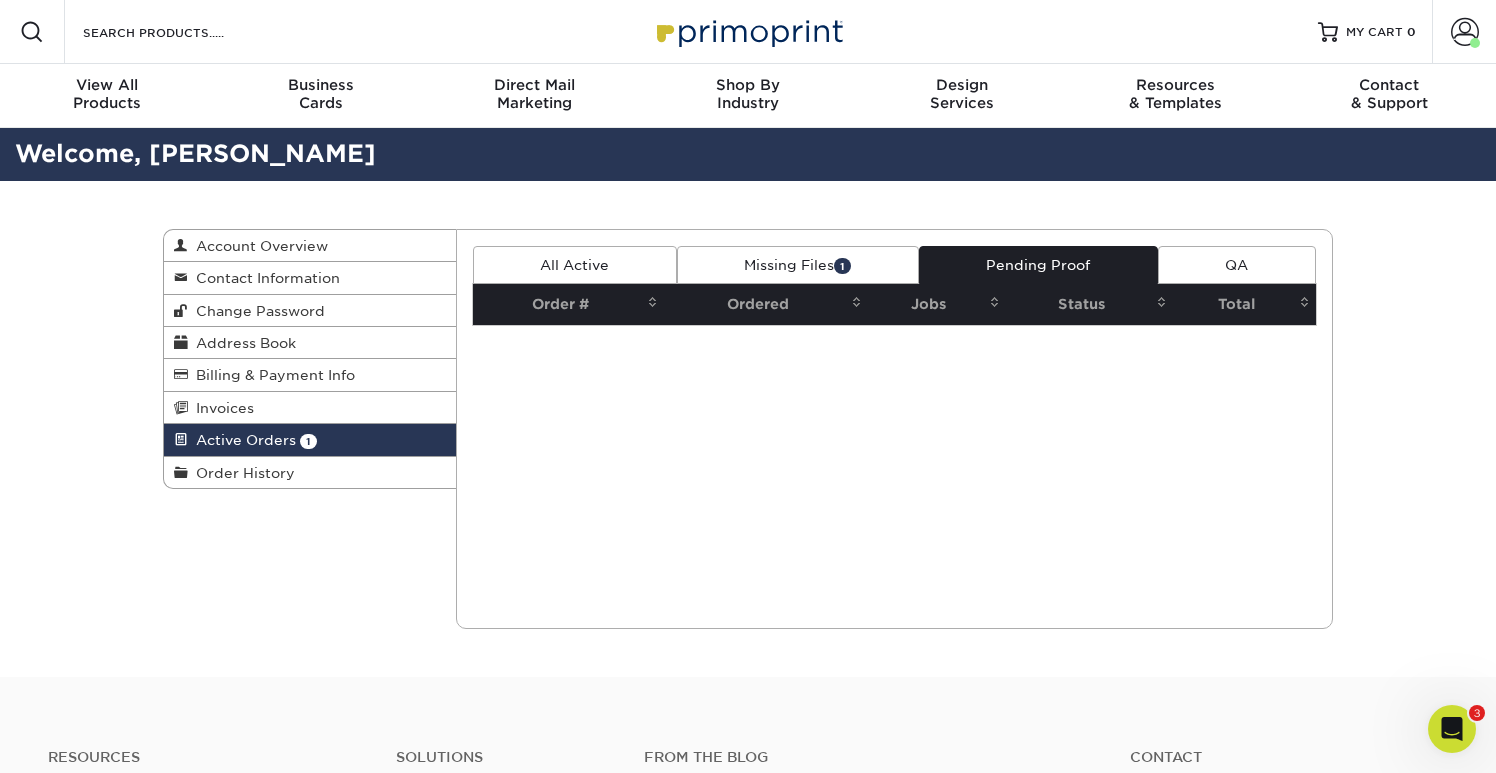 click on "Missing Files  1" at bounding box center (798, 265) 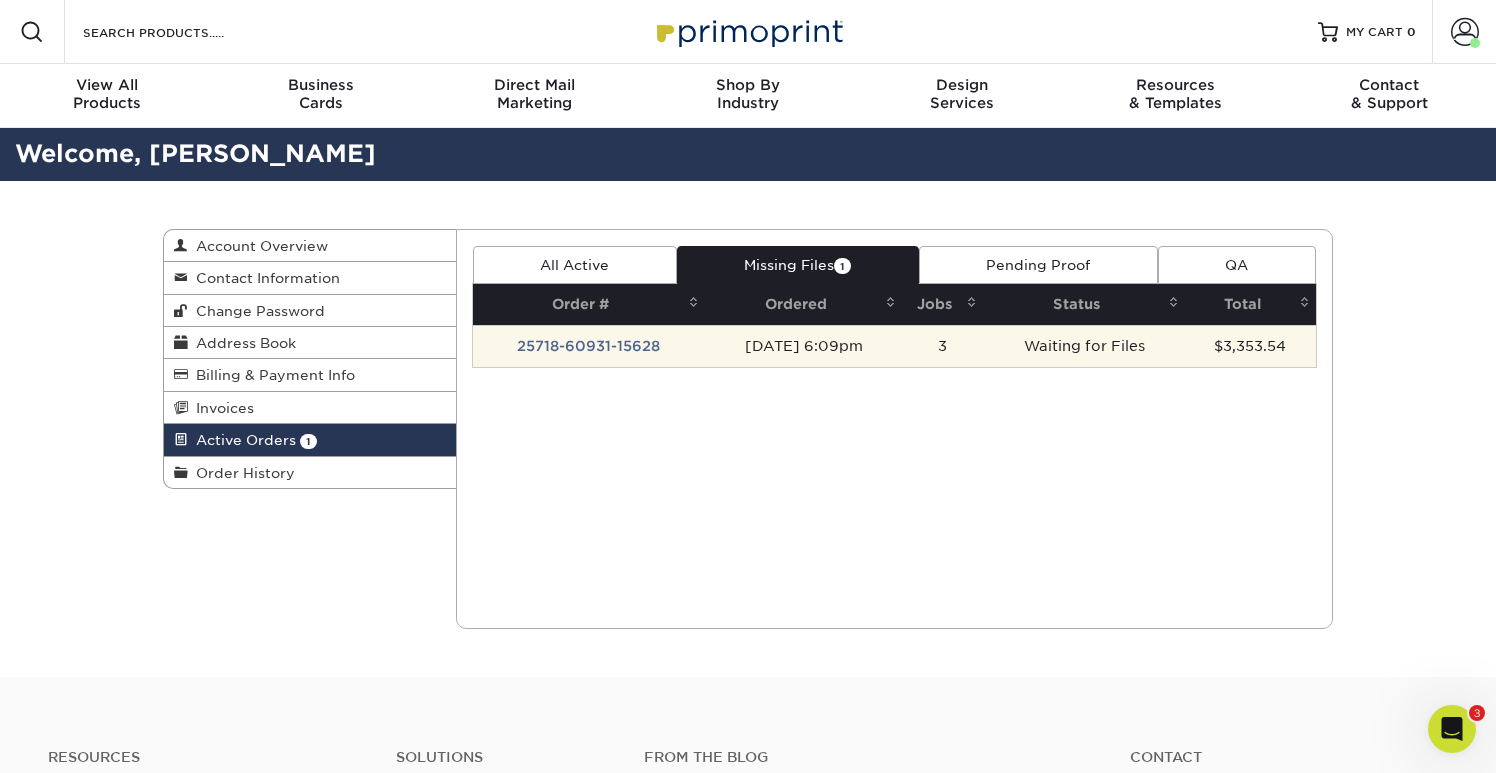 click on "Waiting for Files" at bounding box center [1083, 346] 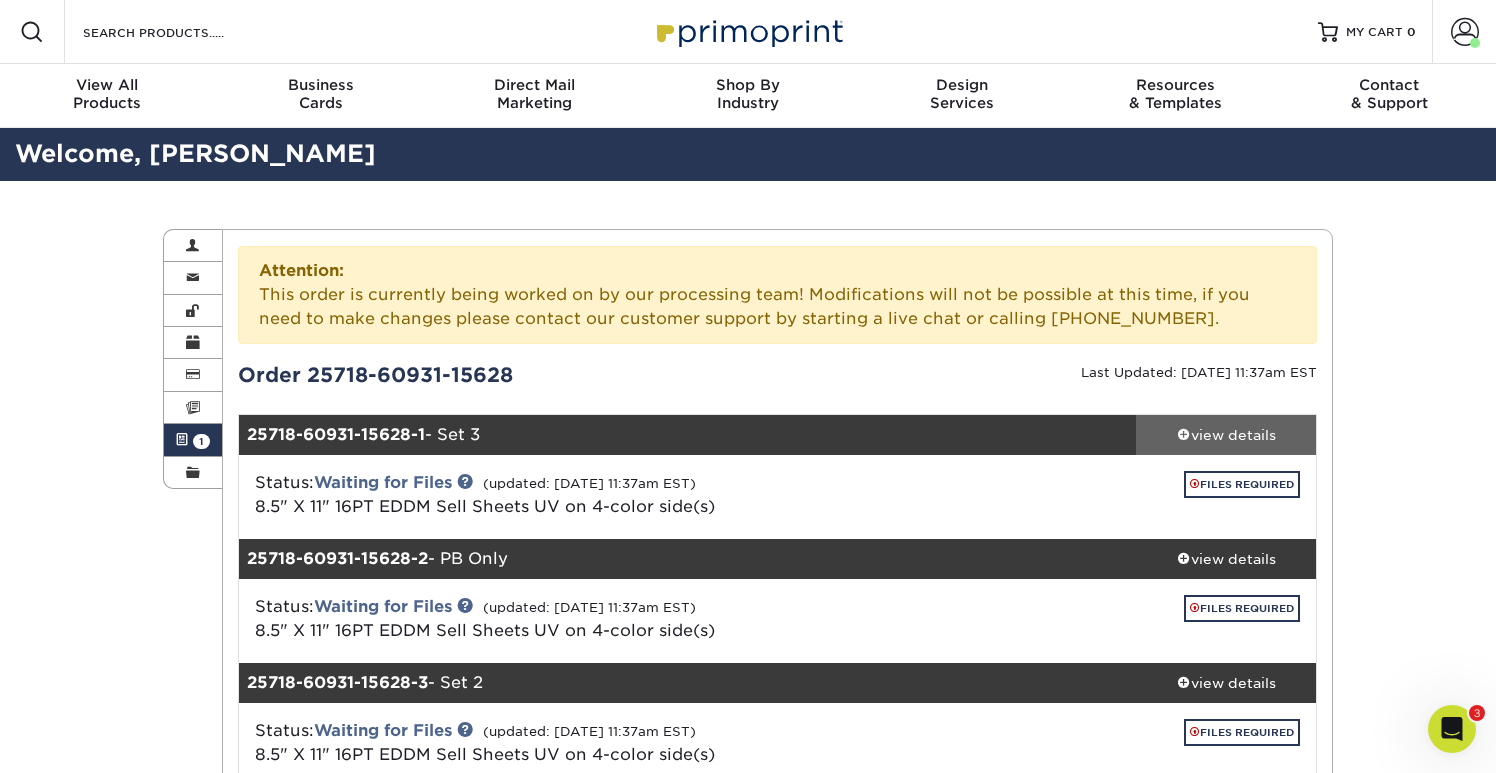 click on "view details" at bounding box center (1226, 435) 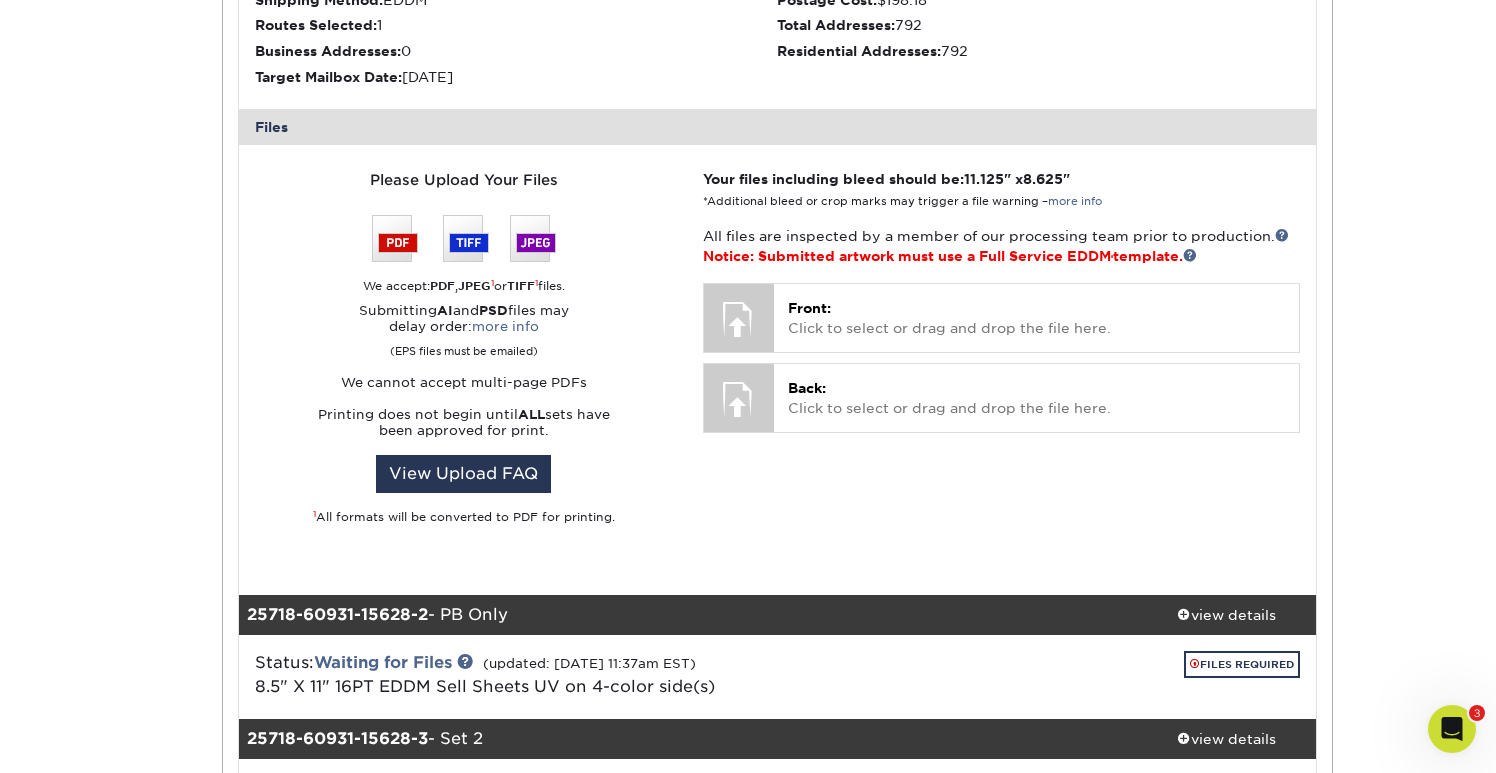 scroll, scrollTop: 840, scrollLeft: 0, axis: vertical 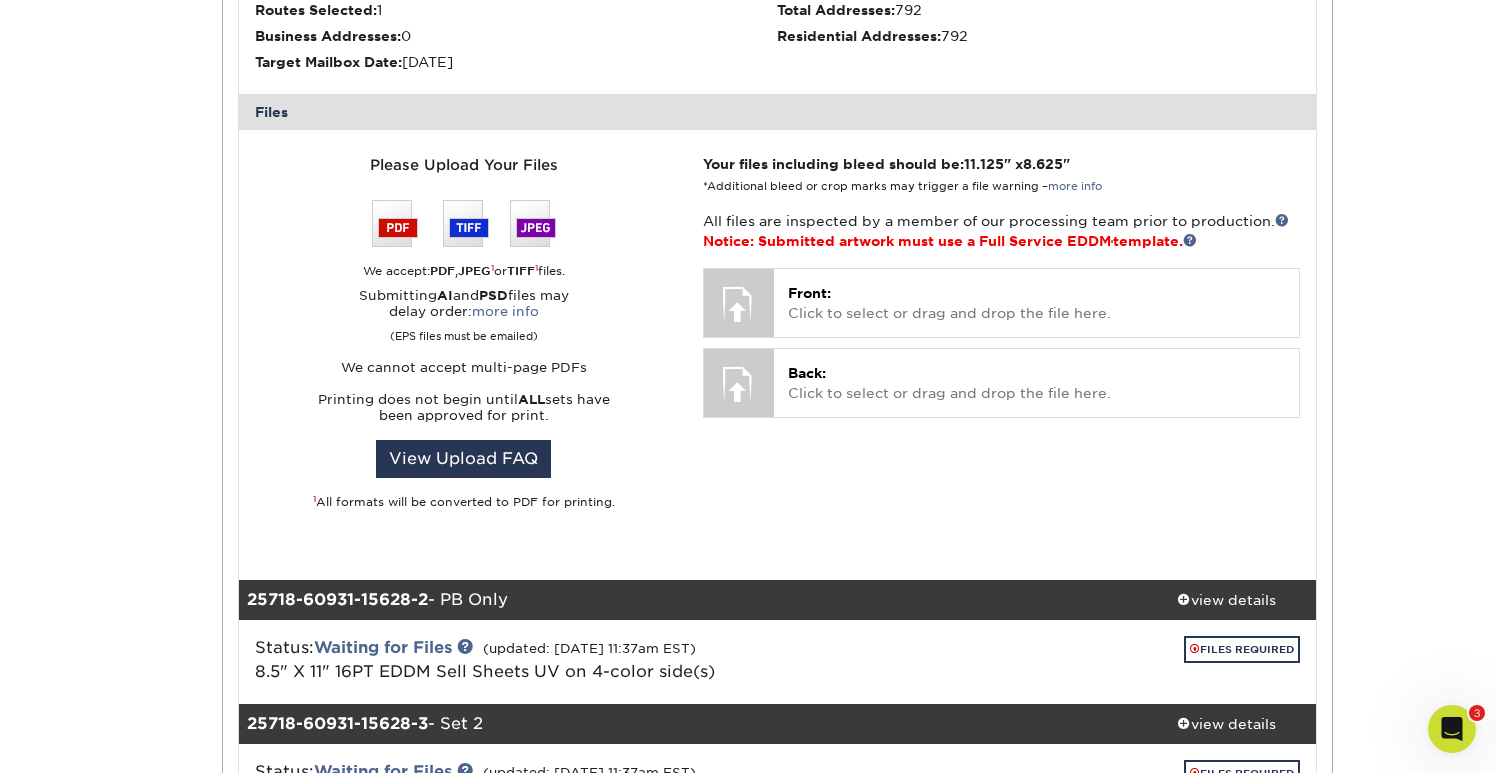 click on "Your files including bleed should be:  11.125 " x  8.625 "
*Additional bleed or crop marks may trigger a file warning –  more info
All files are inspected by a member of our processing team prior to production.
Notice: Submitted artwork must use a Full Service EDDM ®  template." at bounding box center (1001, 354) 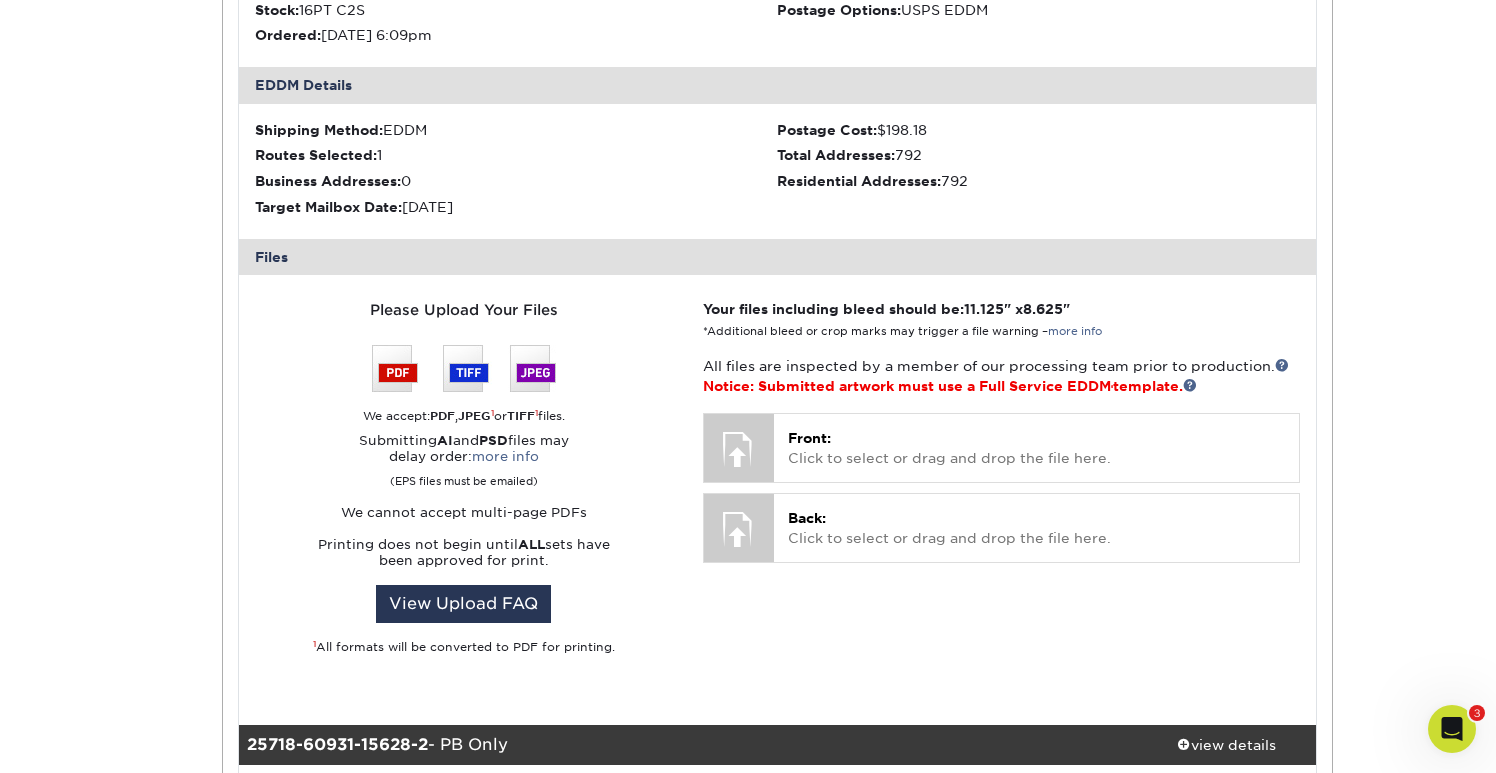 scroll, scrollTop: 680, scrollLeft: 0, axis: vertical 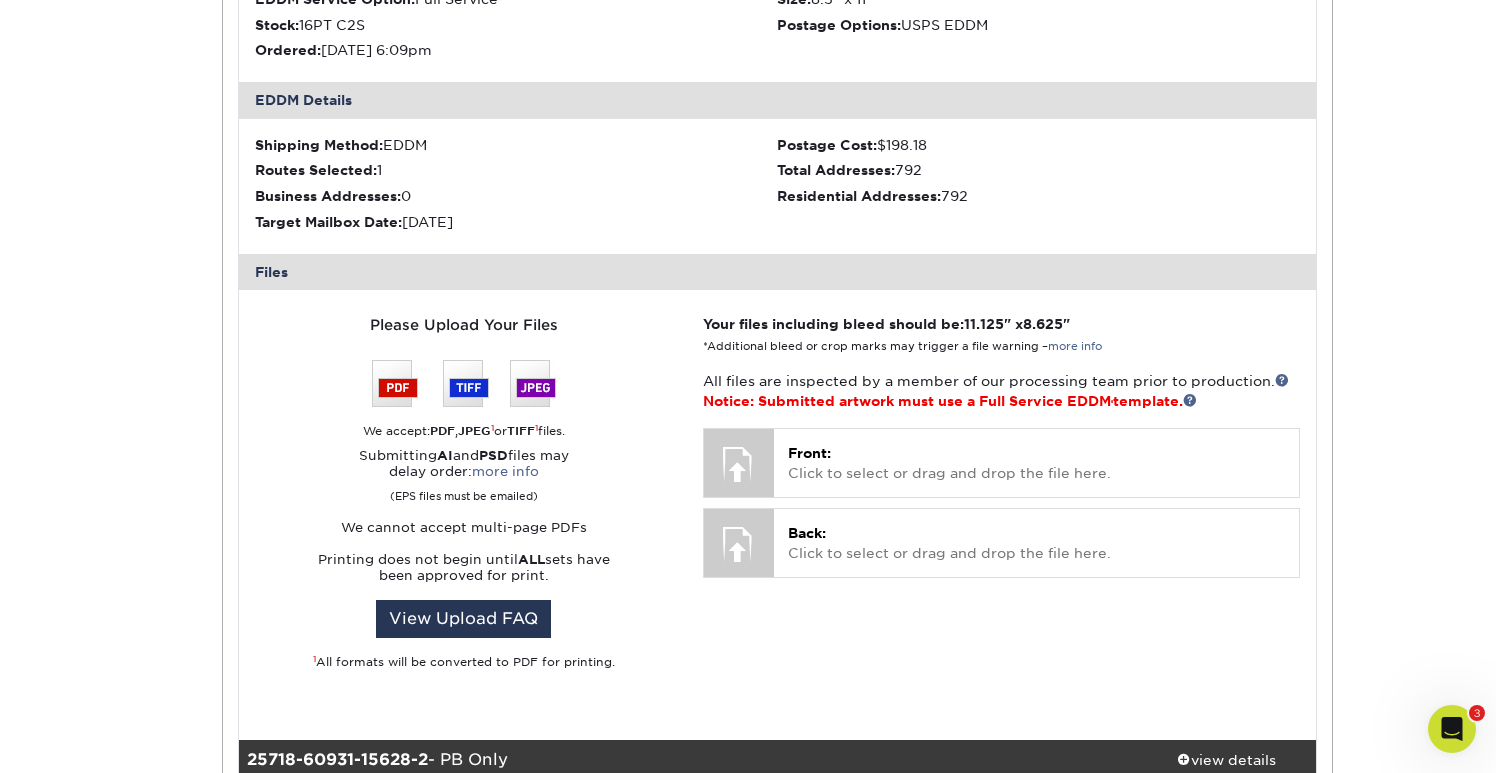 click on "Active Orders
Account Overview
Contact Information
Change Password
Address Book
Billing & Payment Info
1" at bounding box center [748, 421] 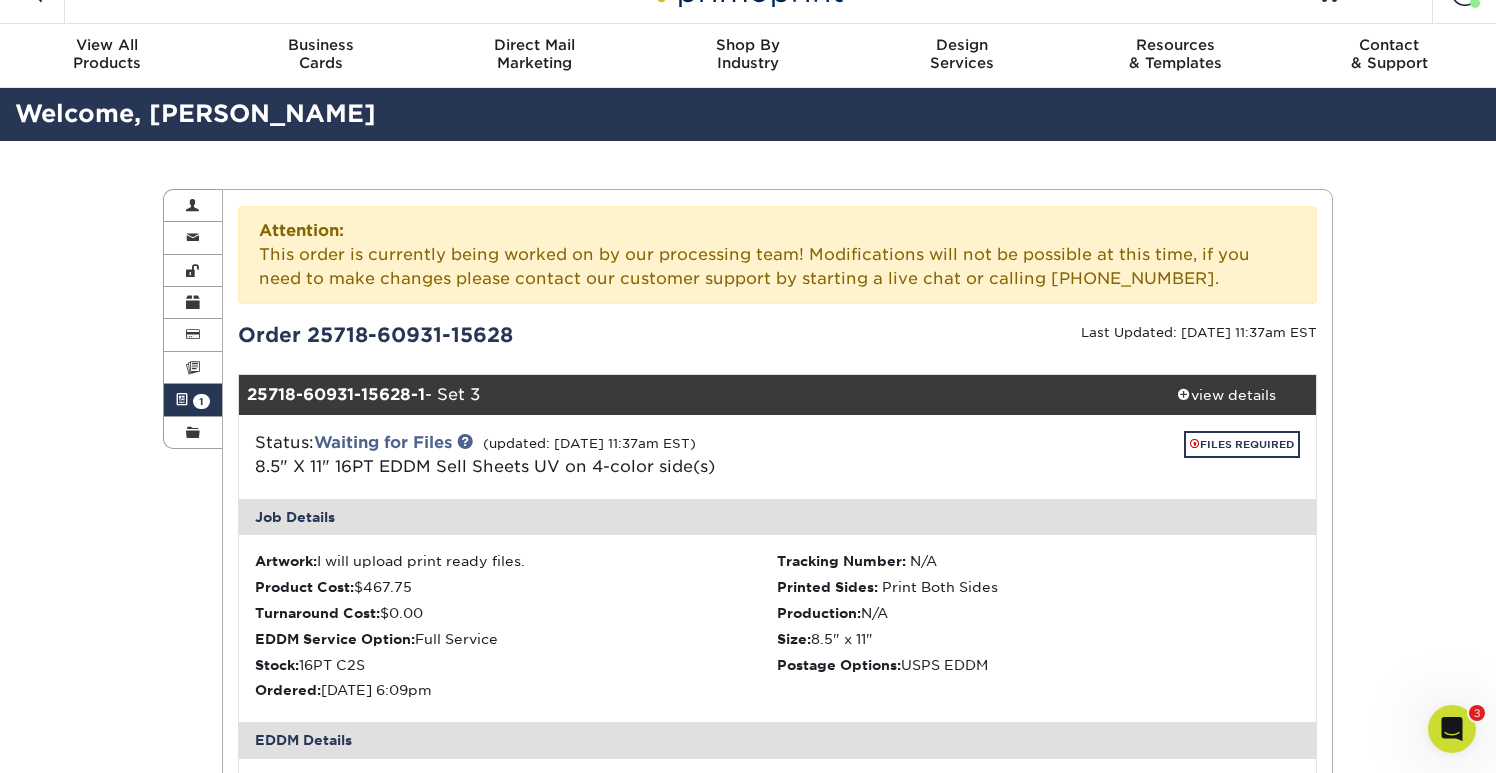 scroll, scrollTop: 0, scrollLeft: 0, axis: both 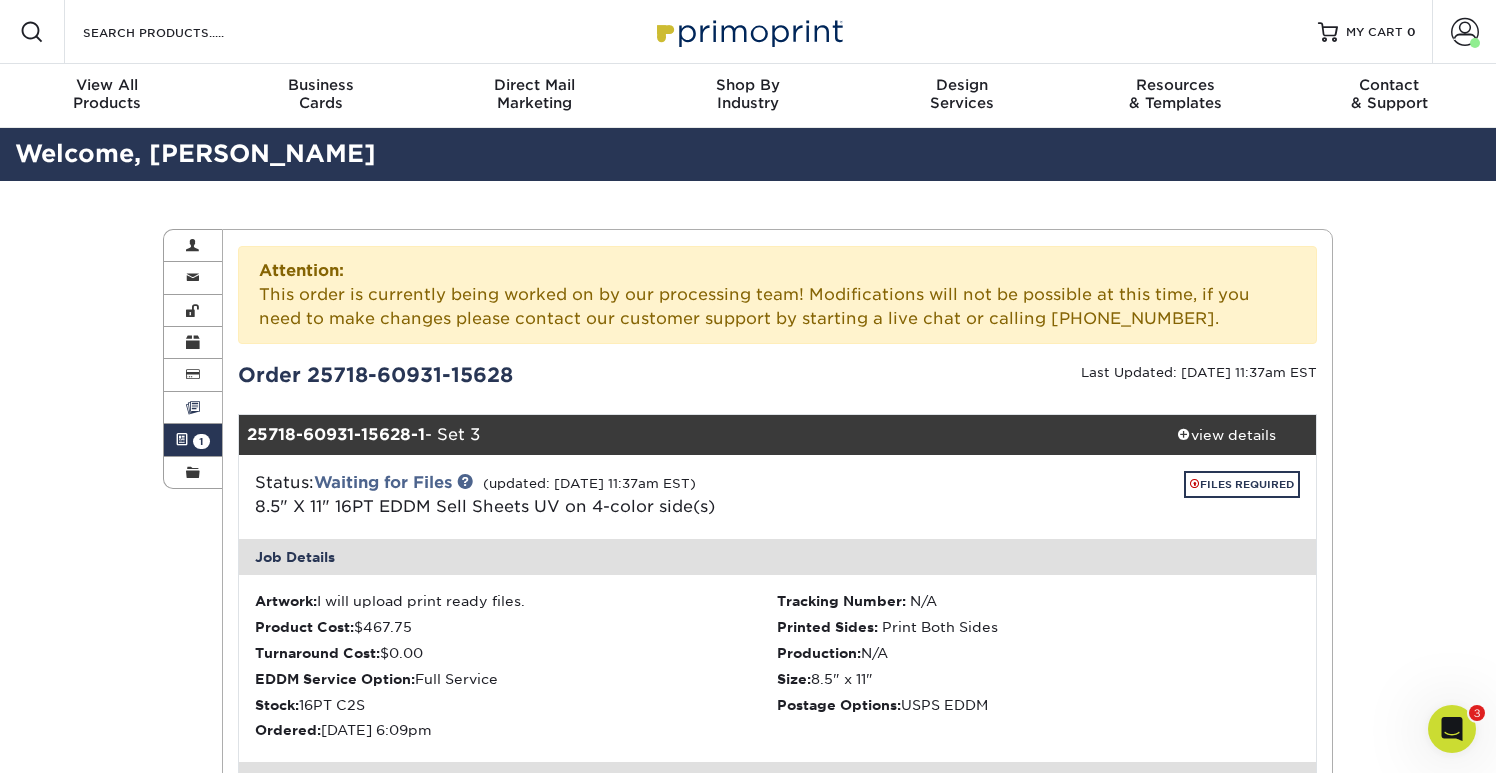 click at bounding box center (193, 408) 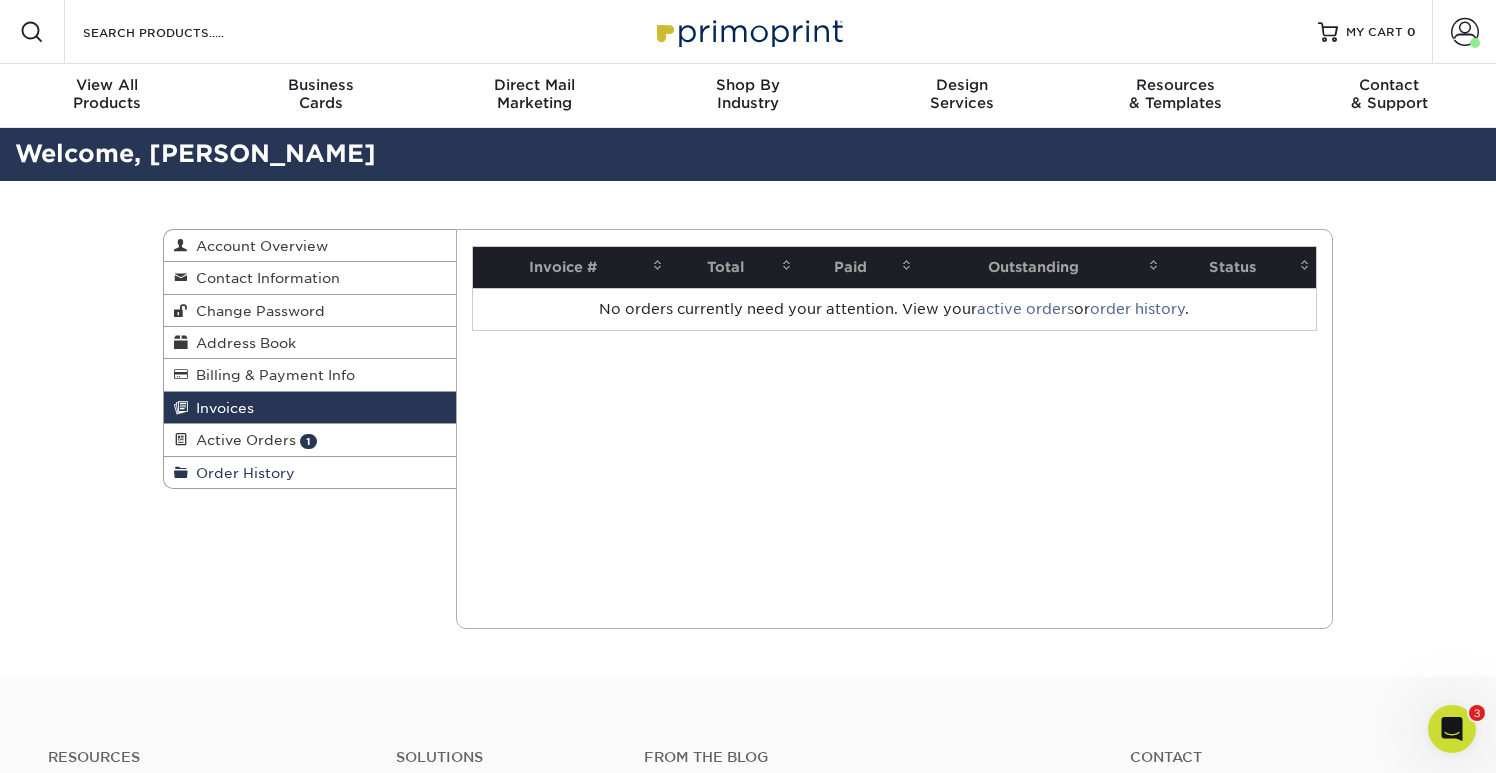 click on "Order History" at bounding box center (241, 473) 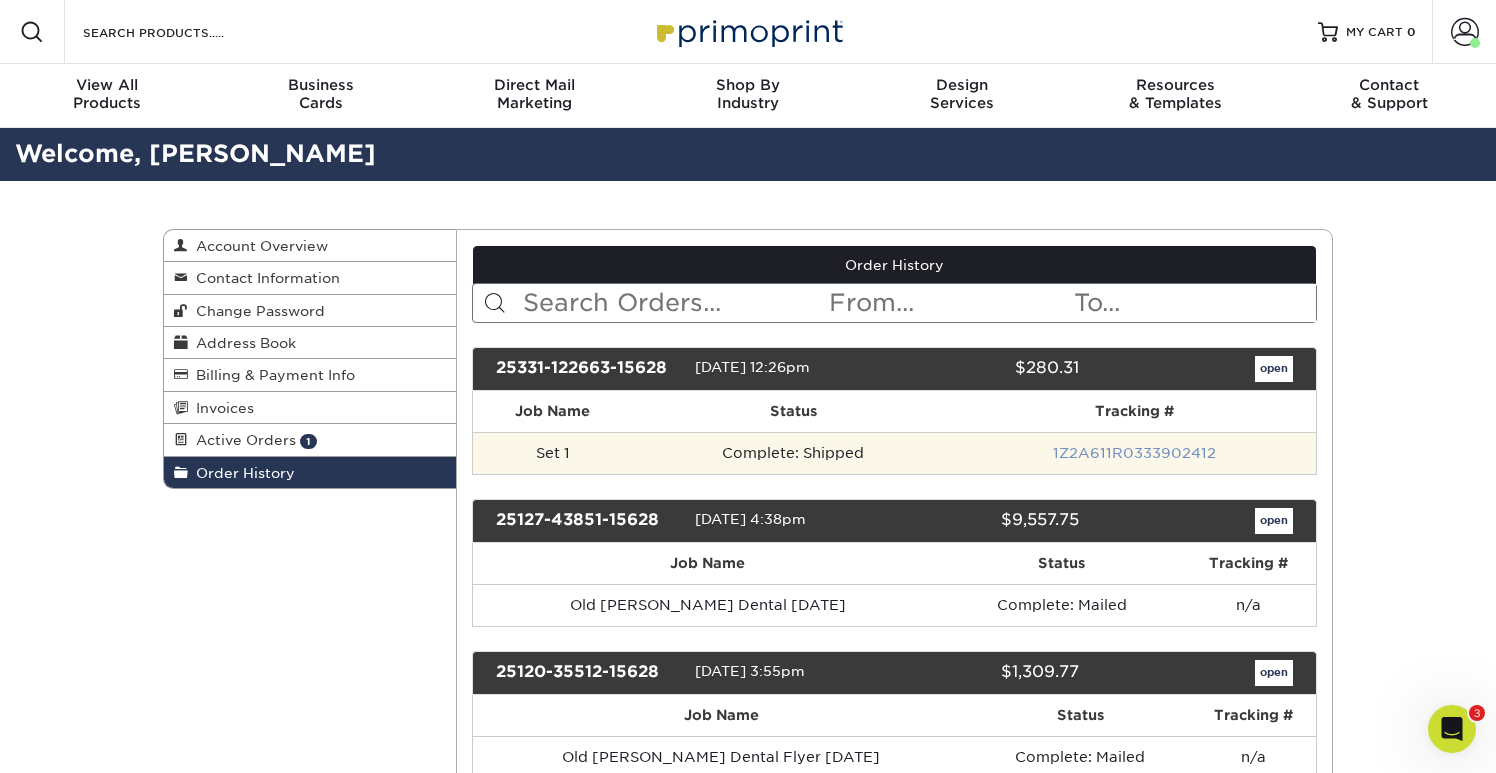 click on "1Z2A611R0333902412" at bounding box center (1134, 453) 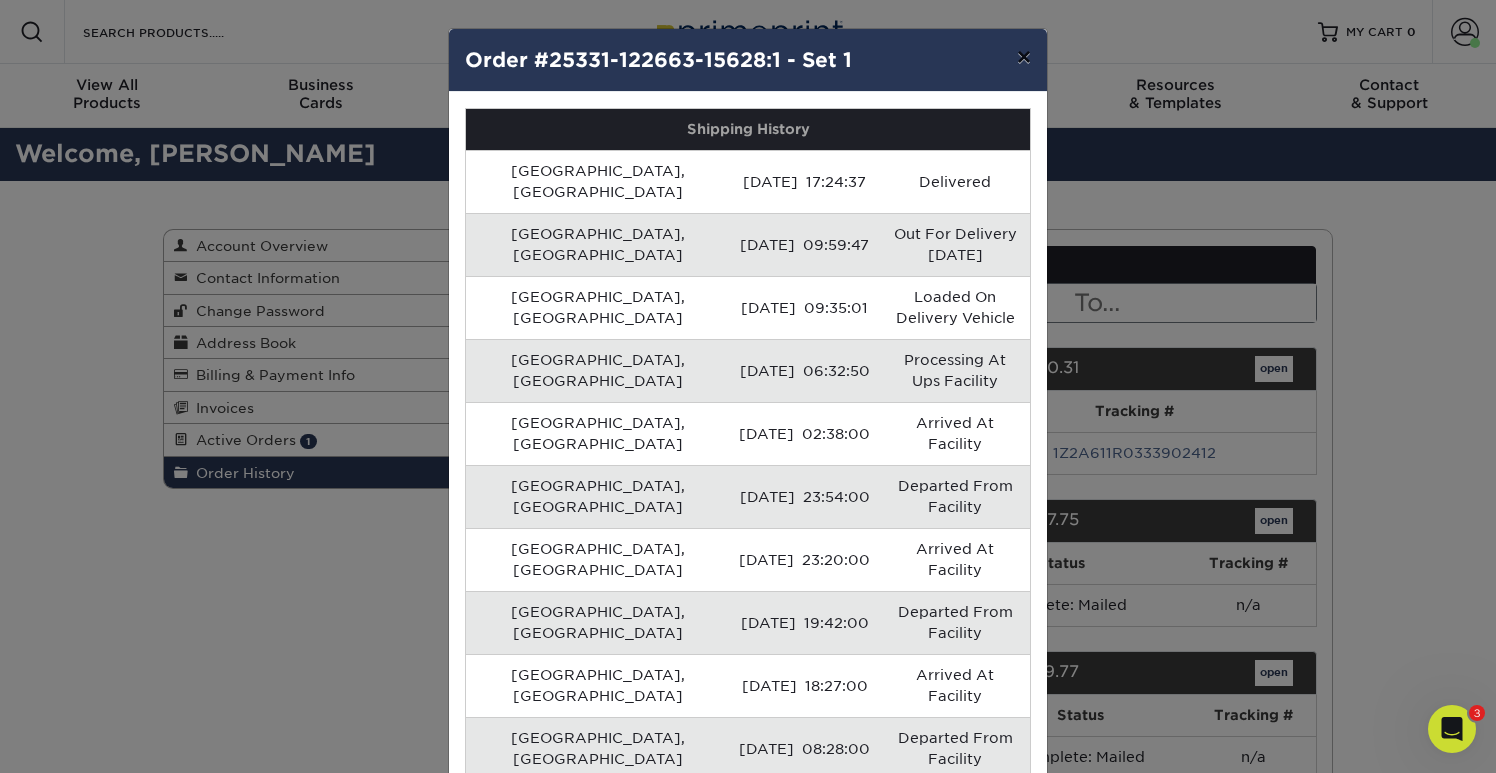 click on "×" at bounding box center [1024, 57] 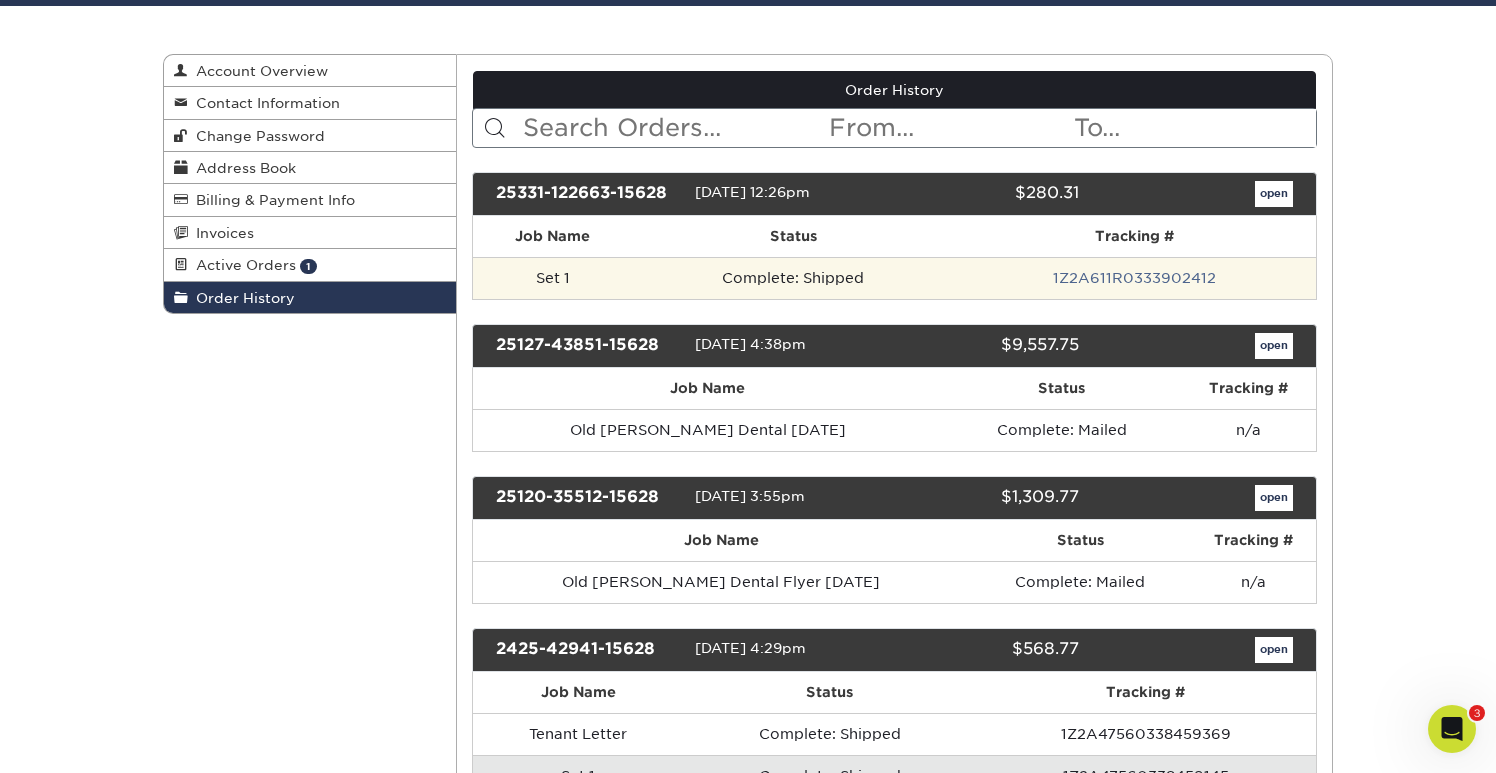scroll, scrollTop: 160, scrollLeft: 0, axis: vertical 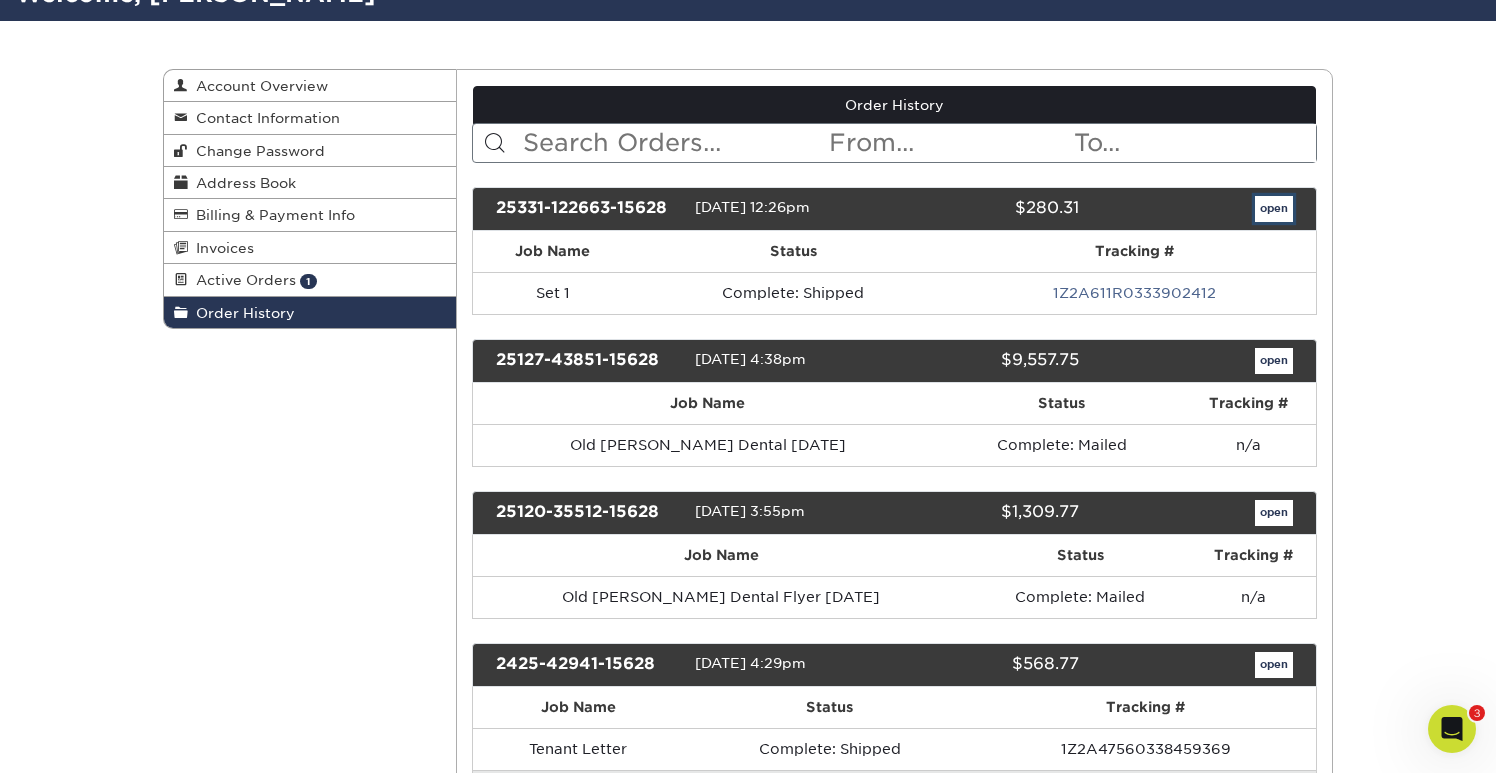 click on "open" at bounding box center (1274, 209) 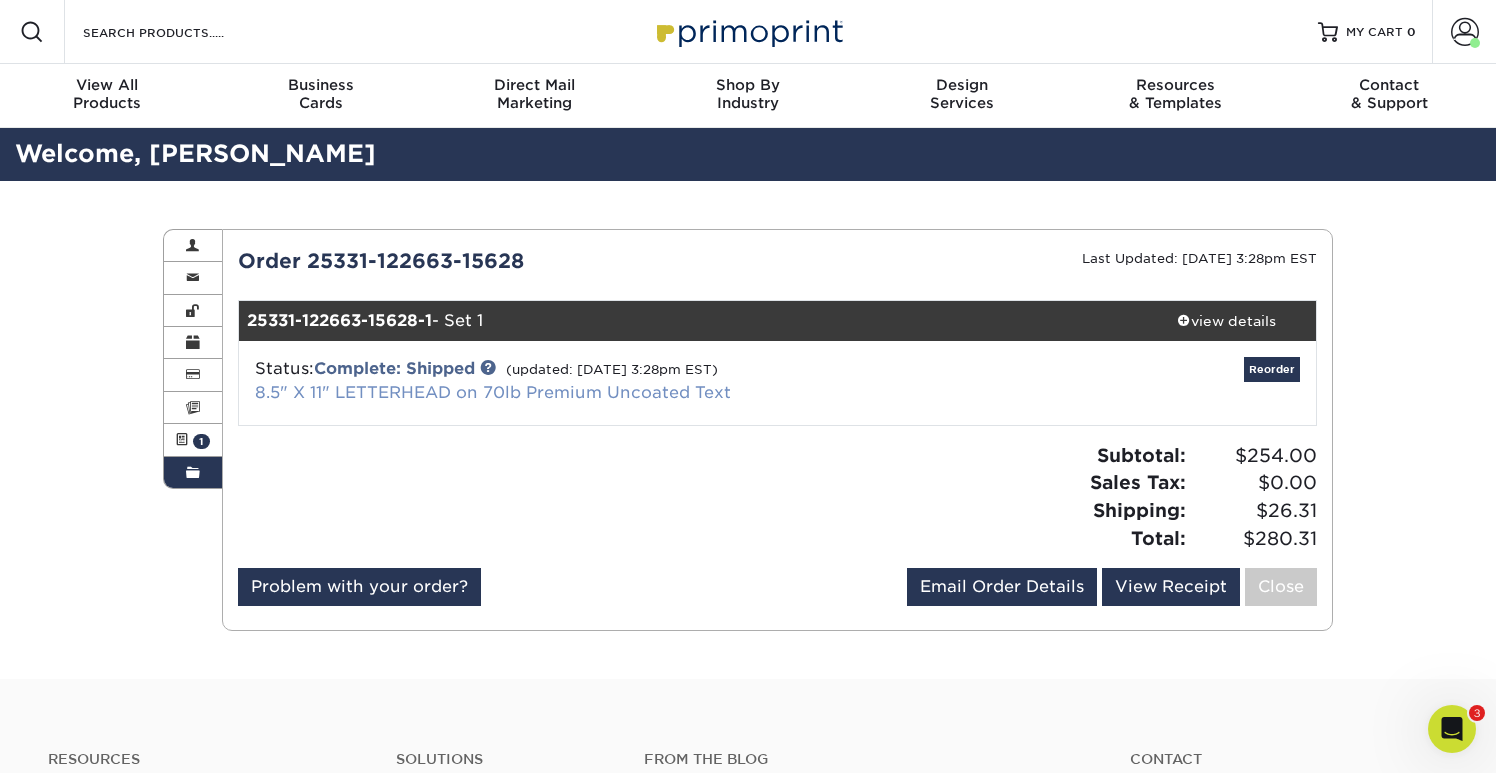click on "8.5" X 11" LETTERHEAD on 70lb Premium Uncoated Text" at bounding box center (493, 392) 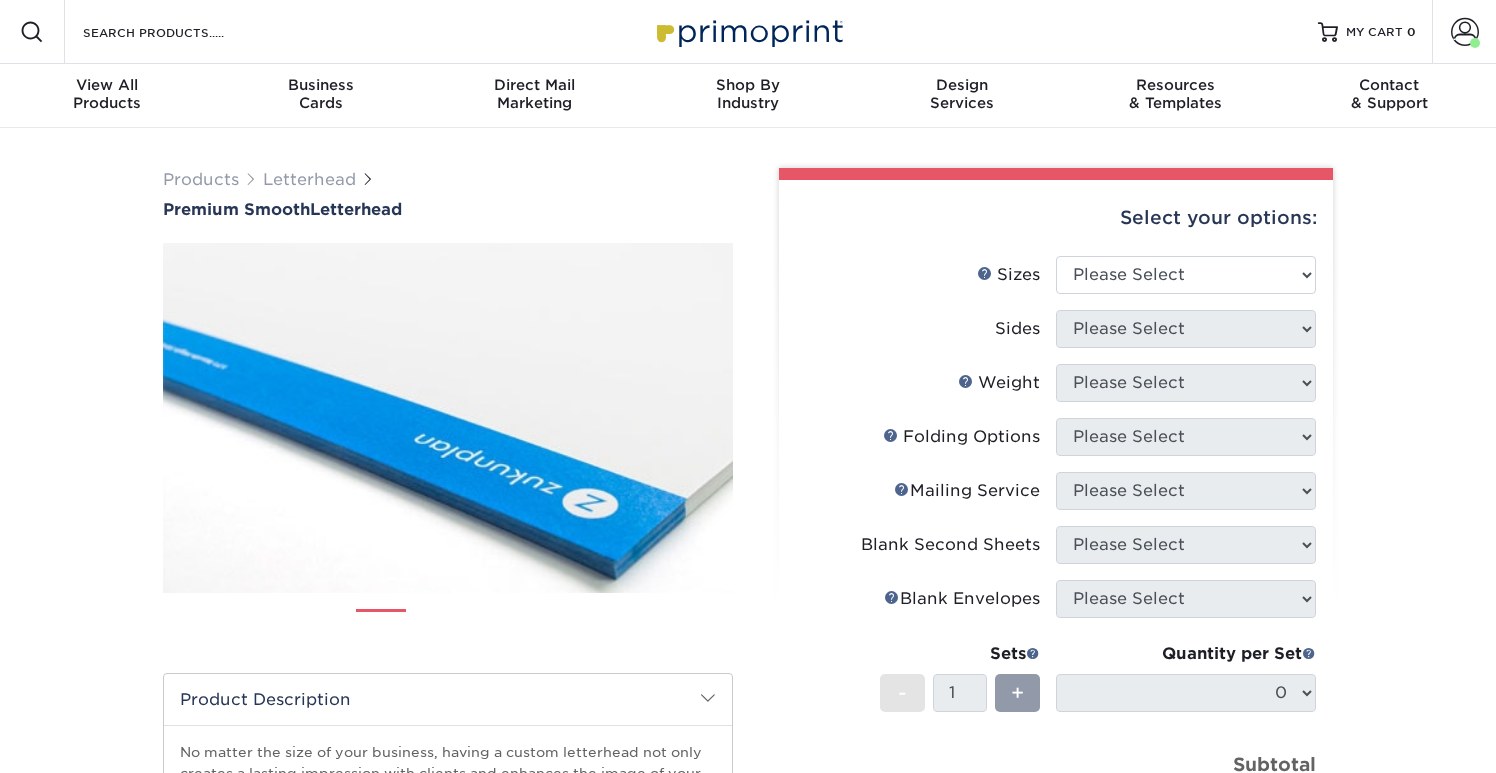 scroll, scrollTop: 0, scrollLeft: 0, axis: both 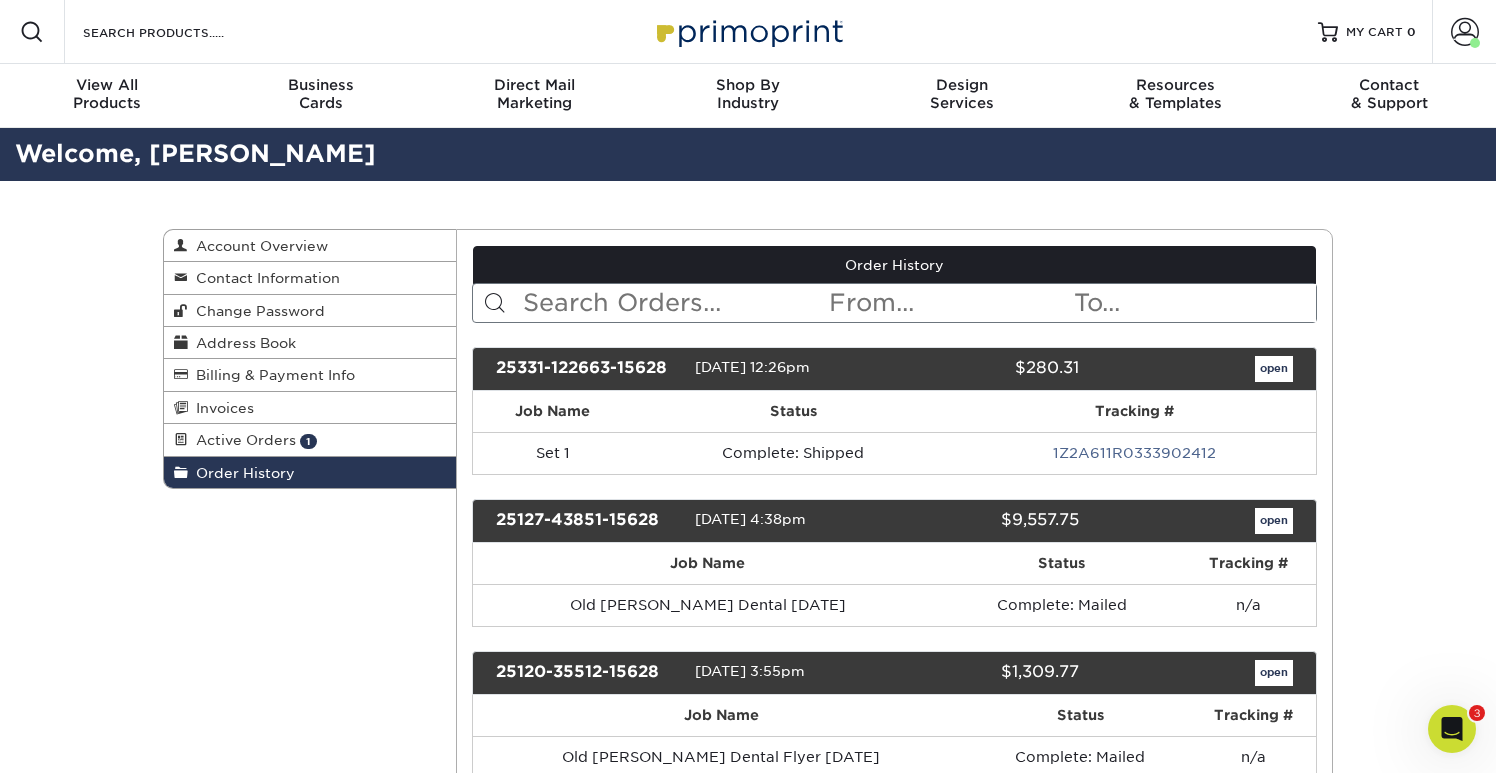 click on "Order History
Account Overview
Contact Information
Change Password
Address Book
Billing & Payment Info
1" at bounding box center (748, 697) 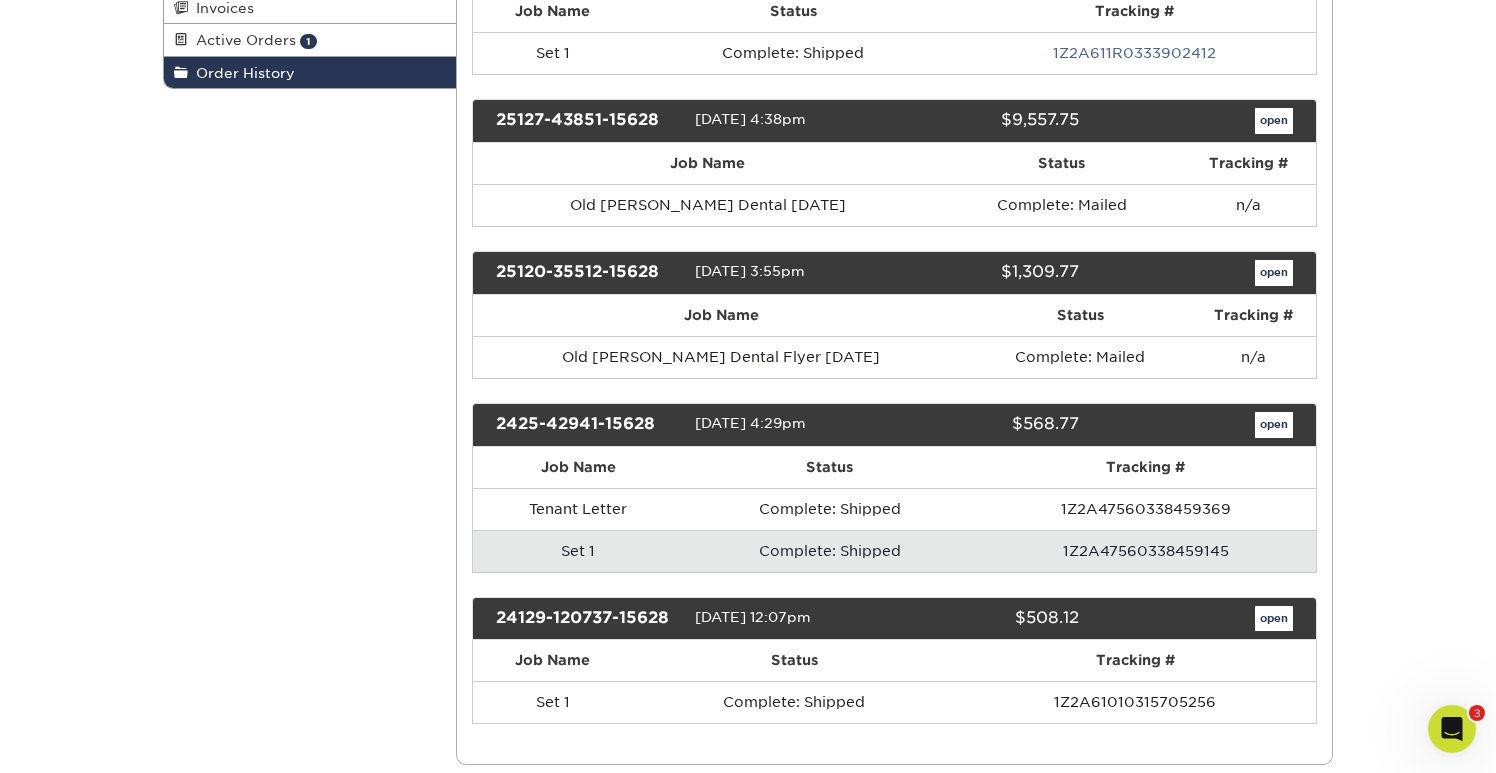 scroll, scrollTop: 440, scrollLeft: 0, axis: vertical 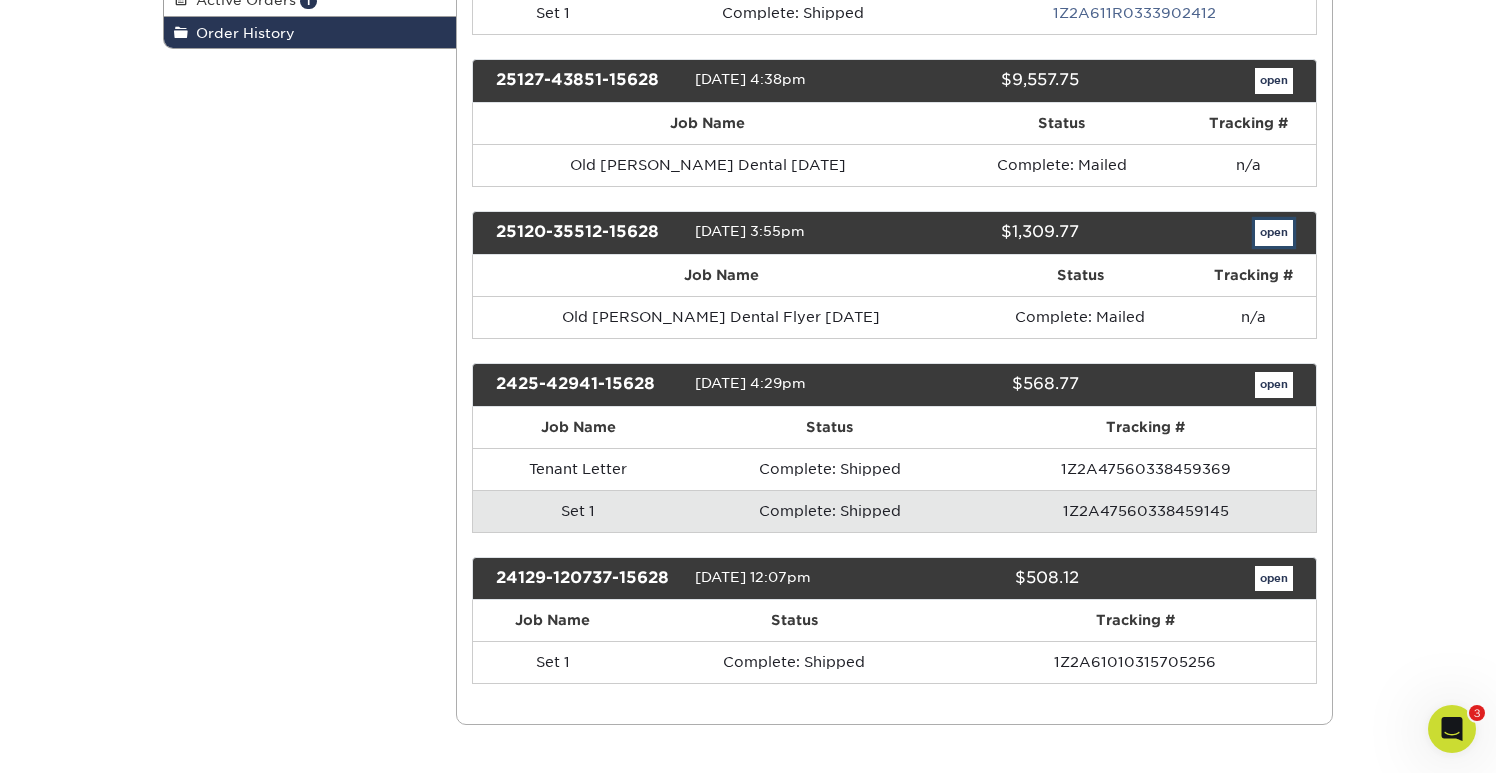 click on "open" at bounding box center (1274, 233) 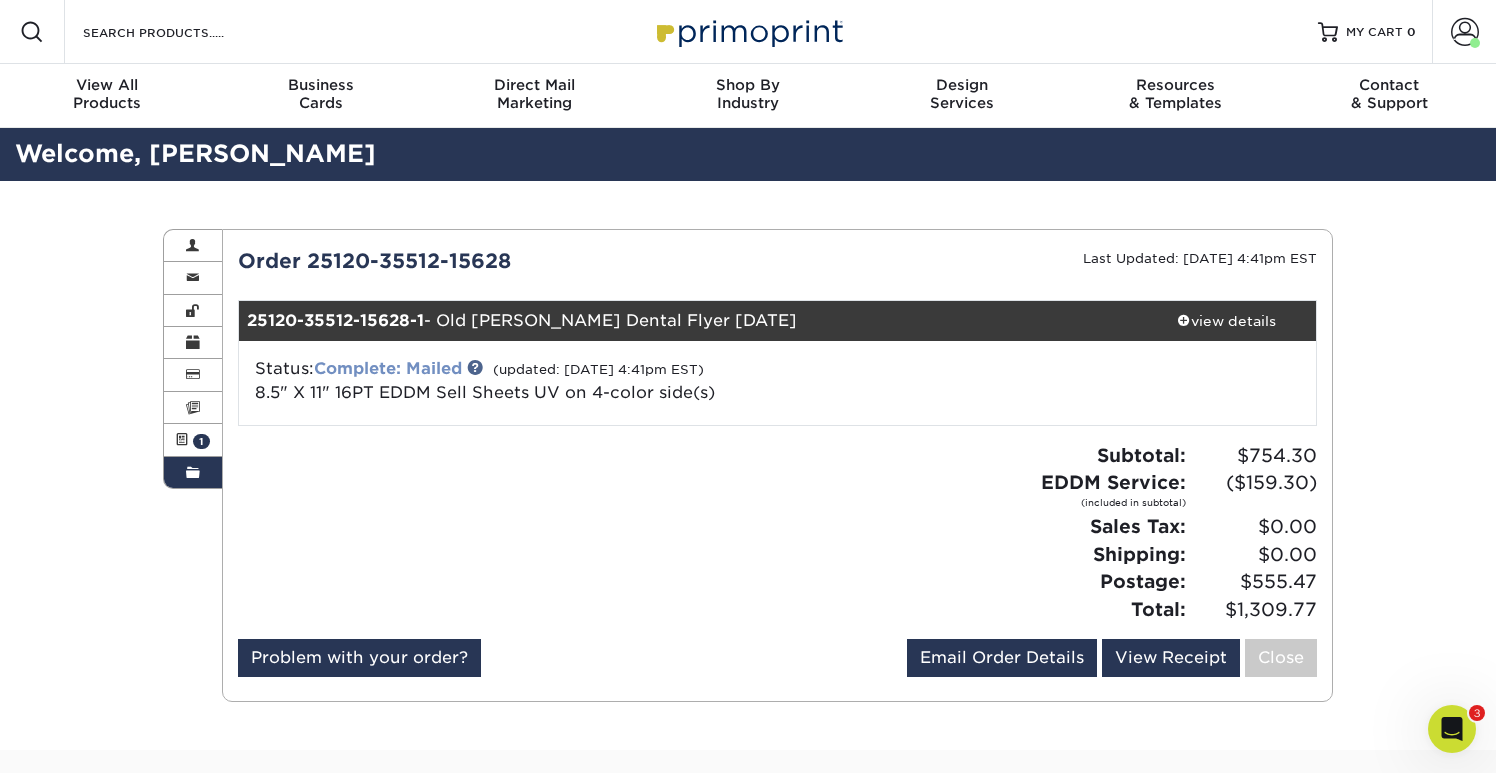 click on "Complete: Mailed" at bounding box center [388, 368] 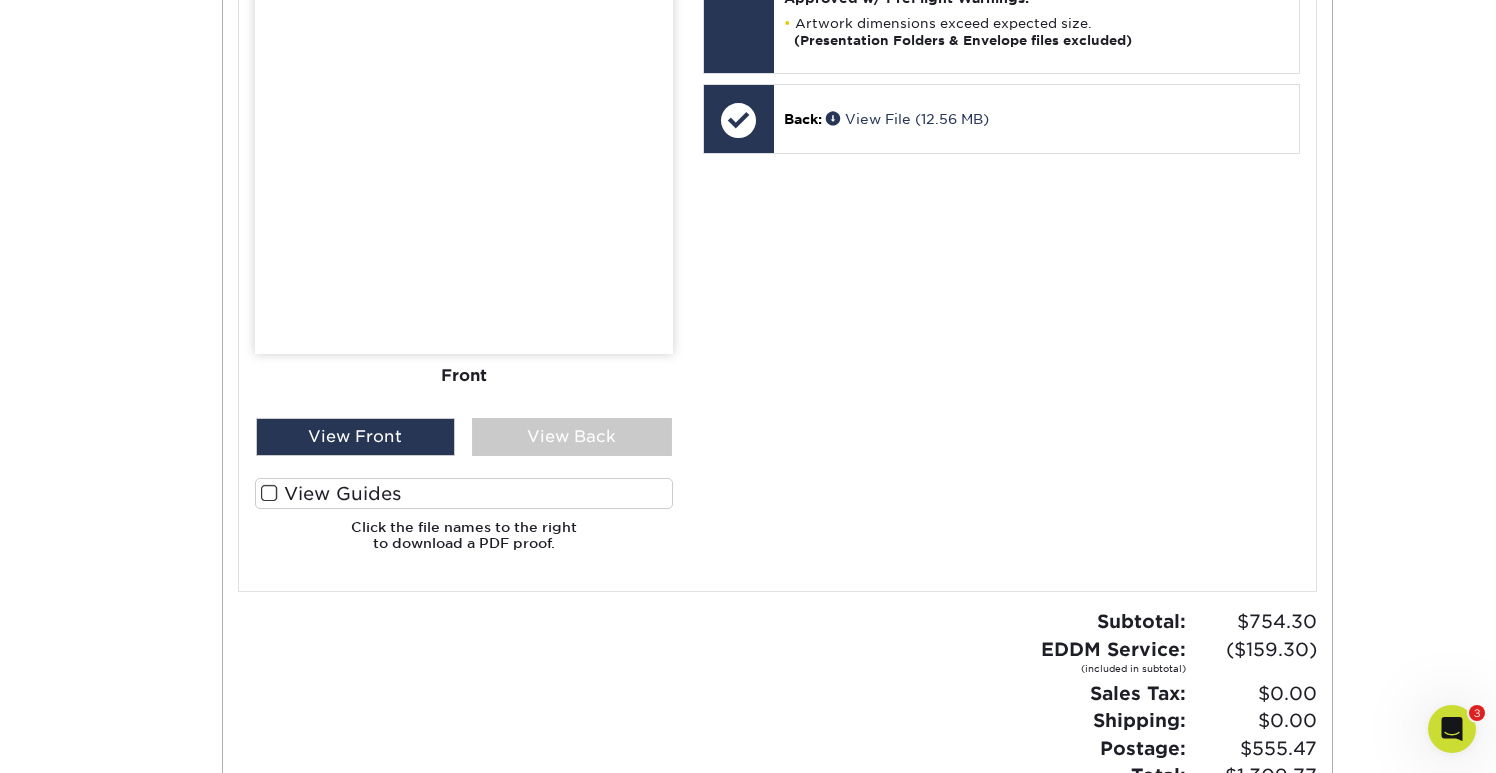 scroll, scrollTop: 1080, scrollLeft: 0, axis: vertical 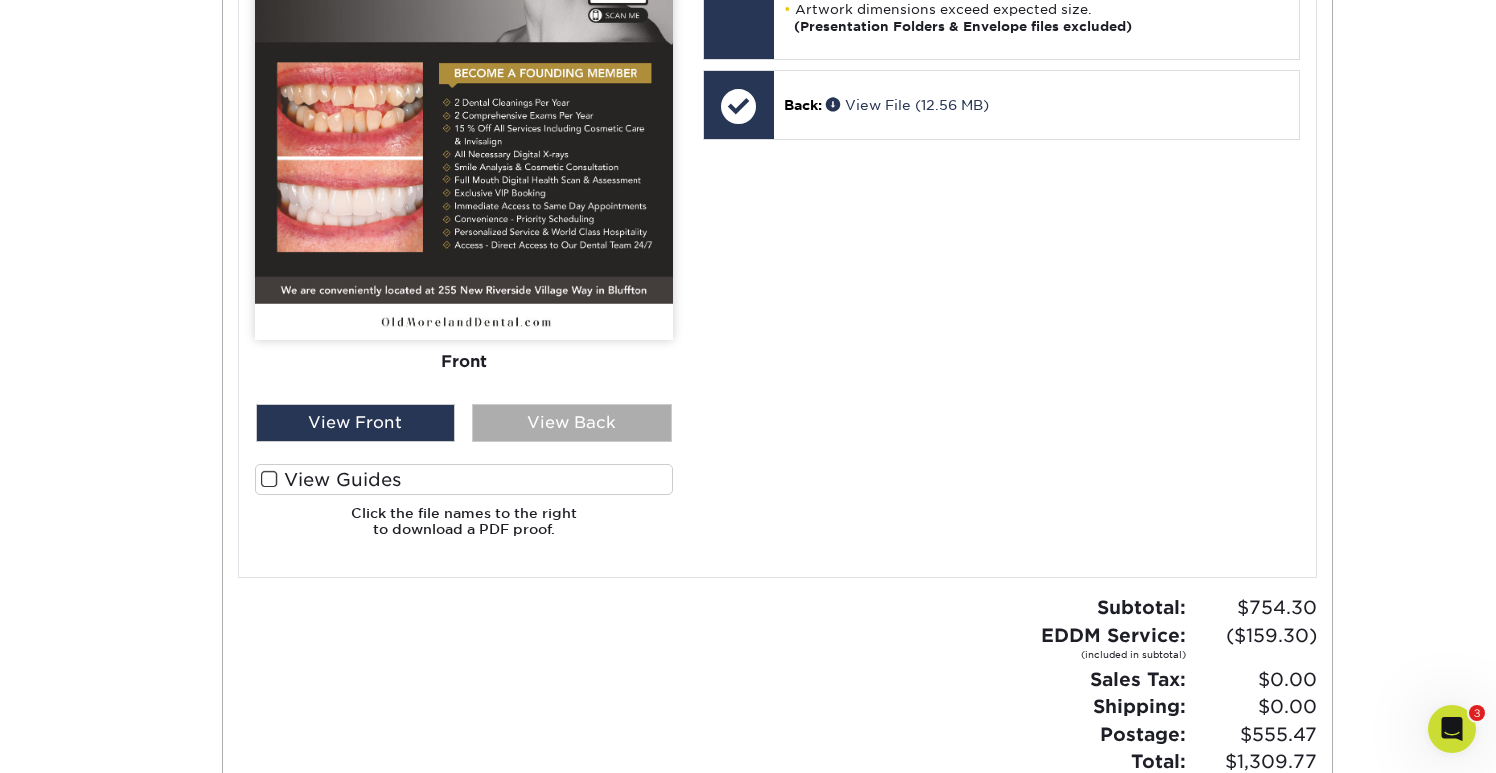 click on "View Back" at bounding box center [572, 423] 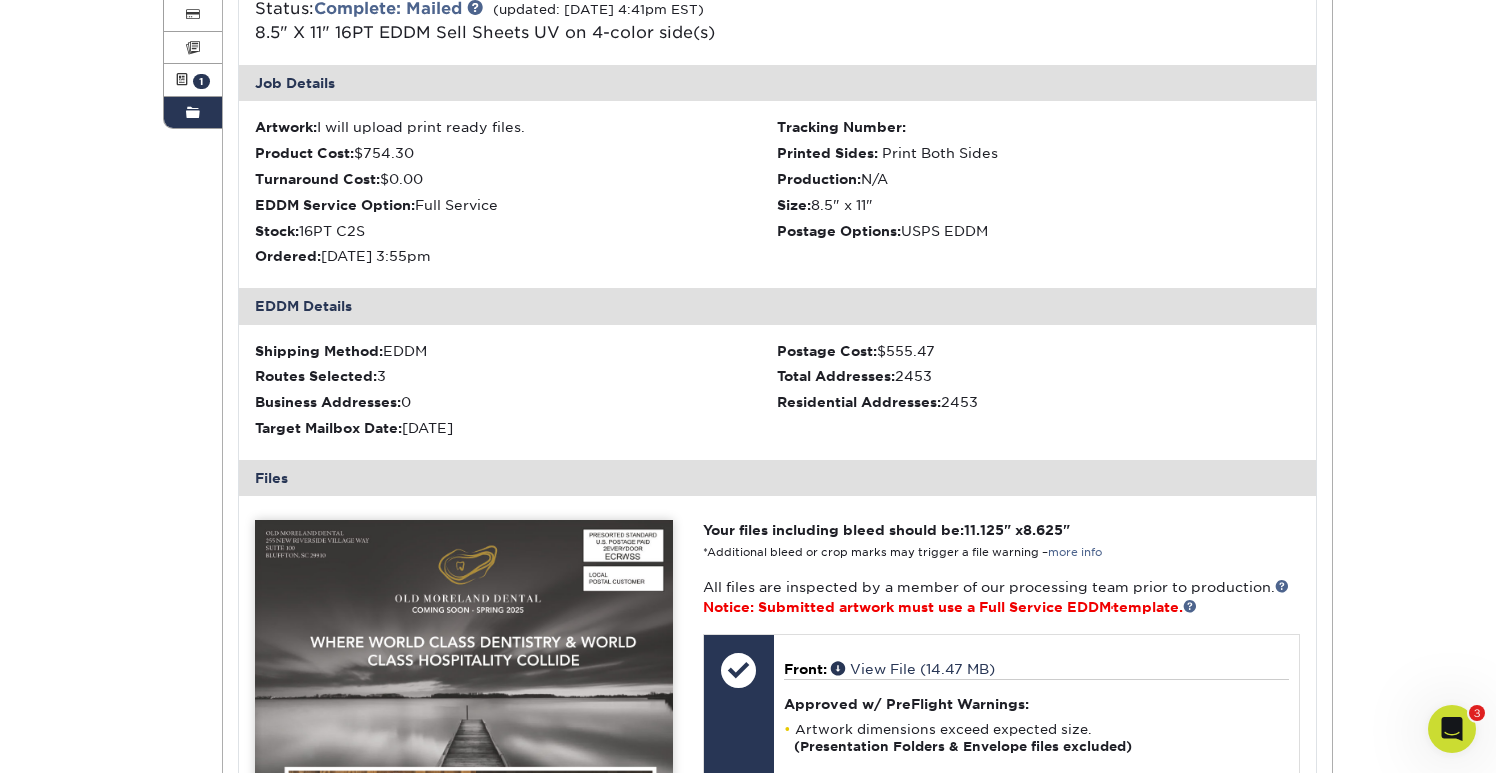 scroll, scrollTop: 400, scrollLeft: 0, axis: vertical 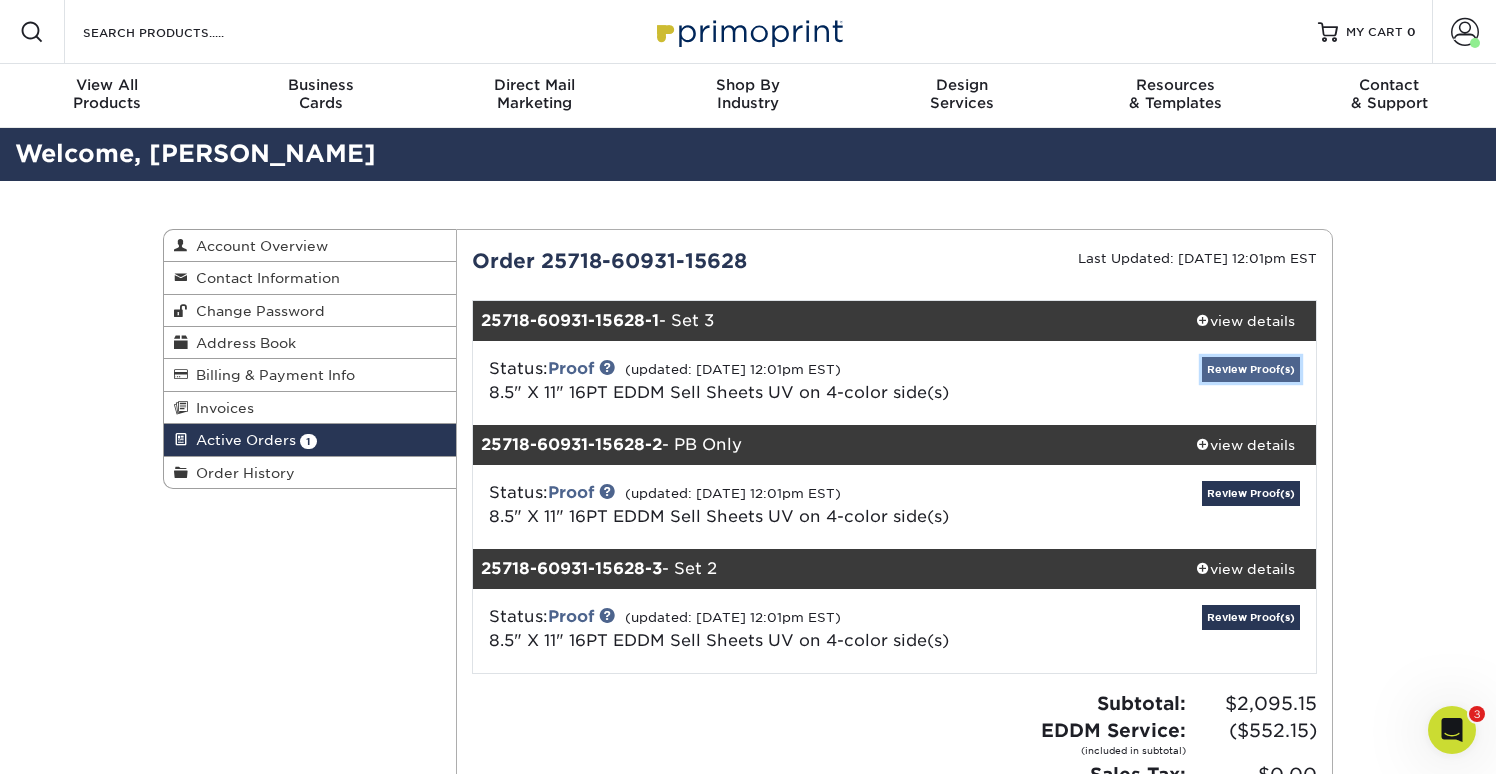 click on "Review Proof(s)" at bounding box center [1251, 369] 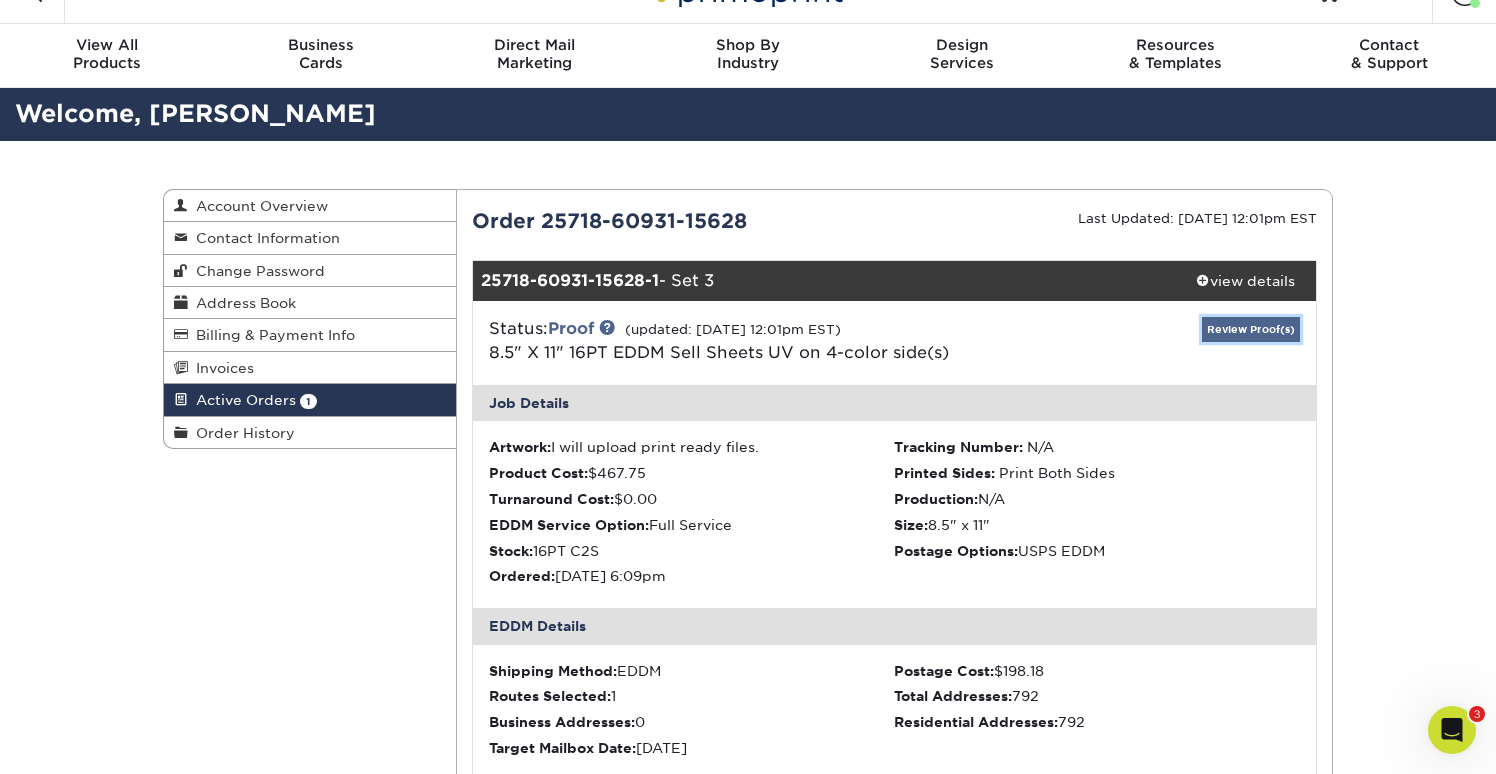 scroll, scrollTop: 80, scrollLeft: 0, axis: vertical 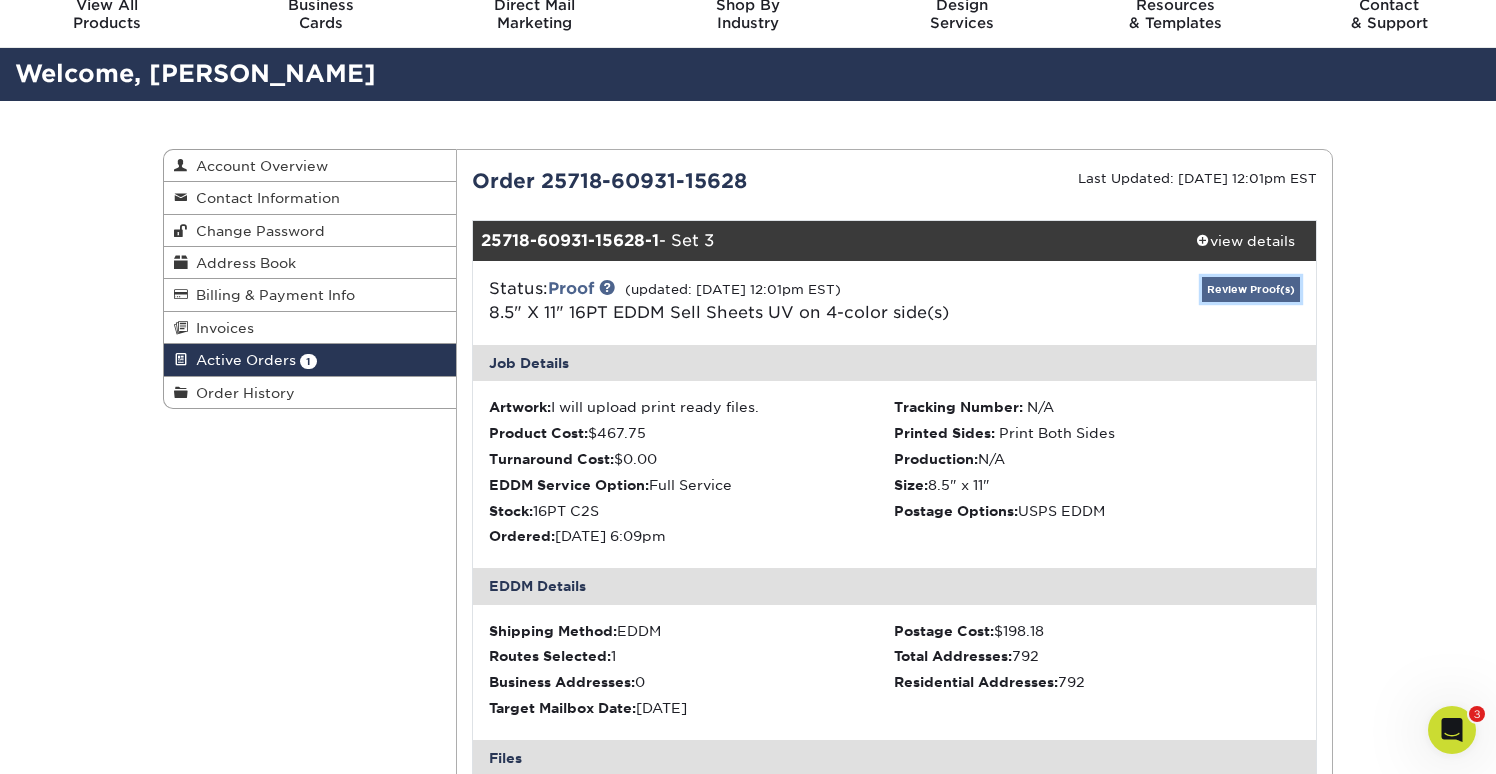 click on "Review Proof(s)" at bounding box center (1251, 289) 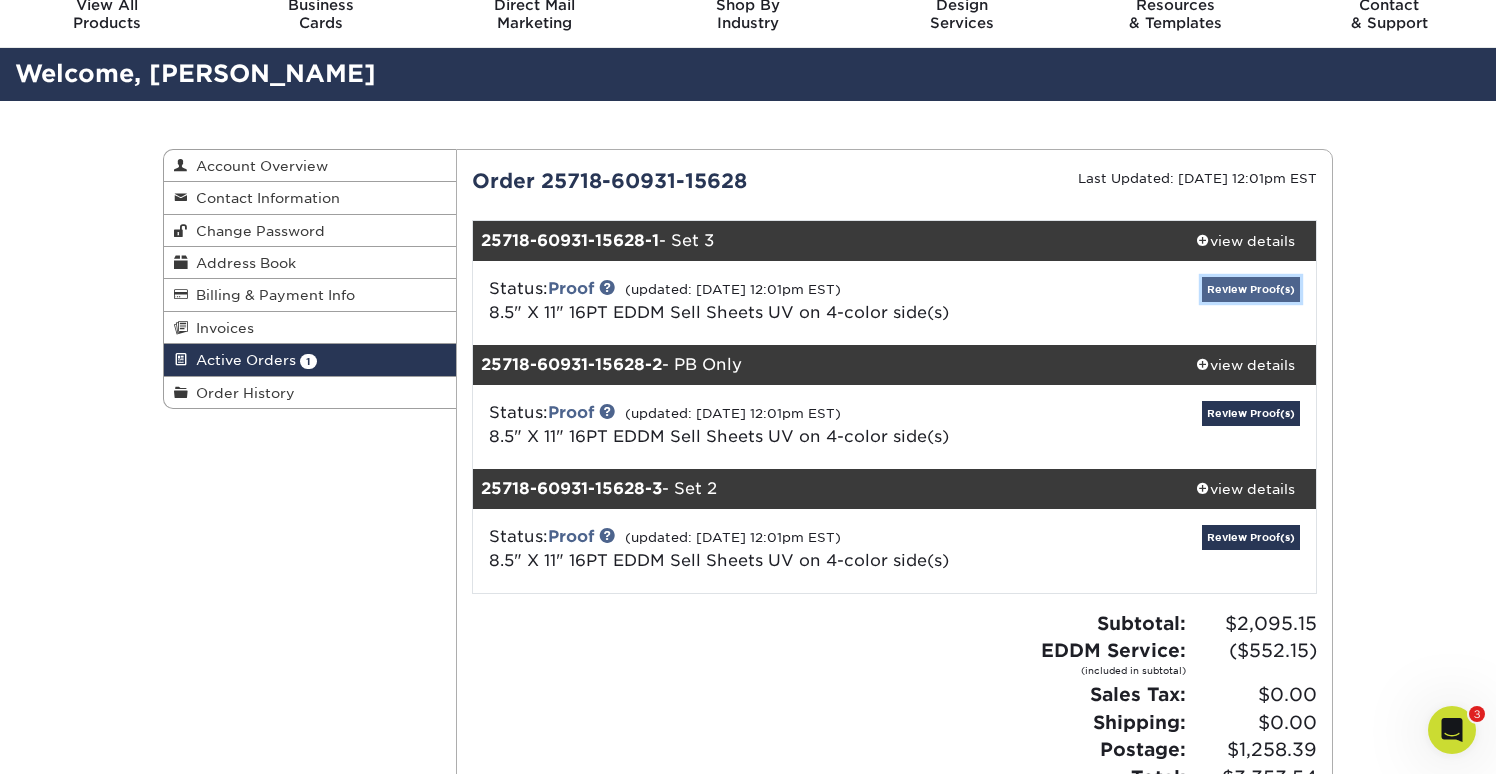 click on "Review Proof(s)" at bounding box center [1251, 289] 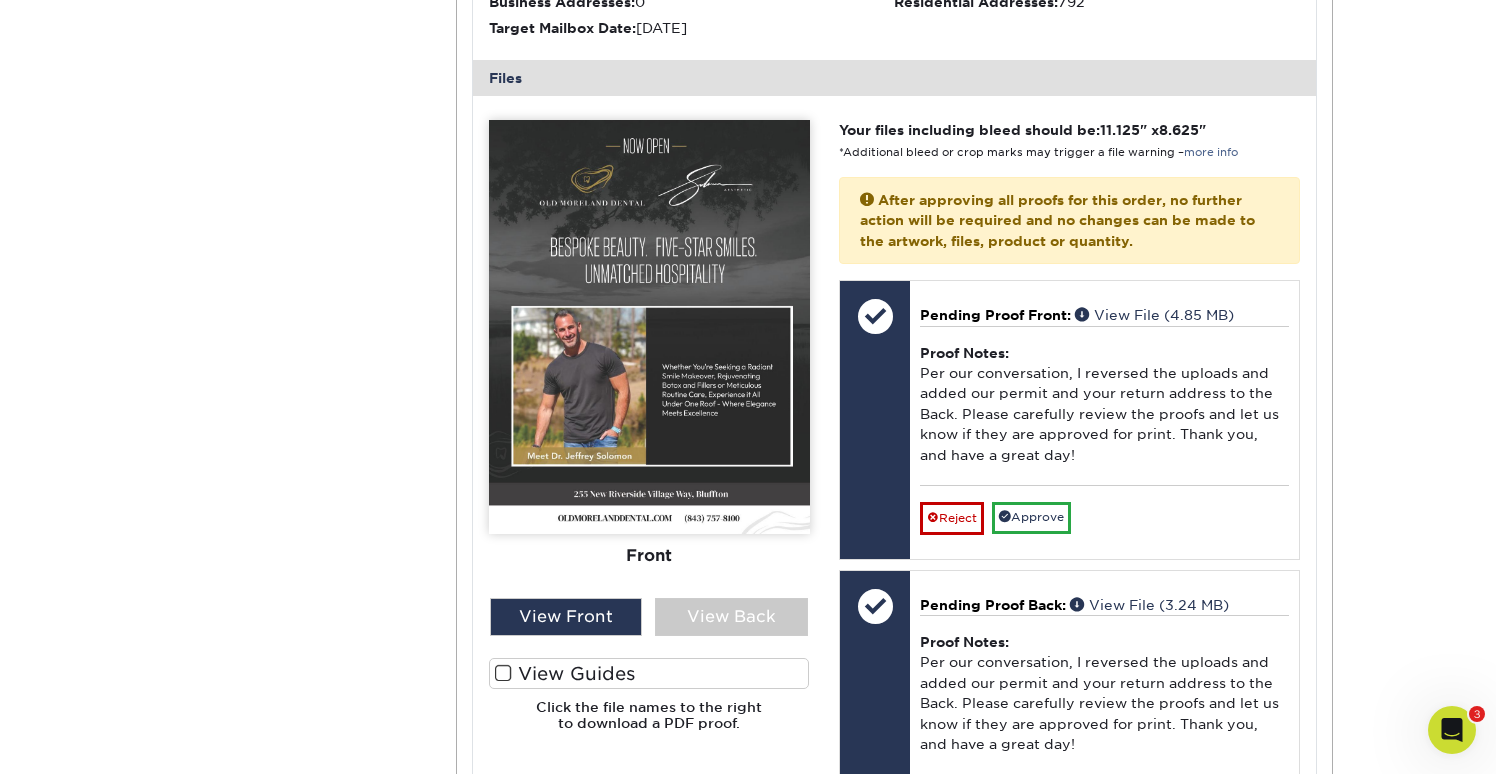 scroll, scrollTop: 800, scrollLeft: 0, axis: vertical 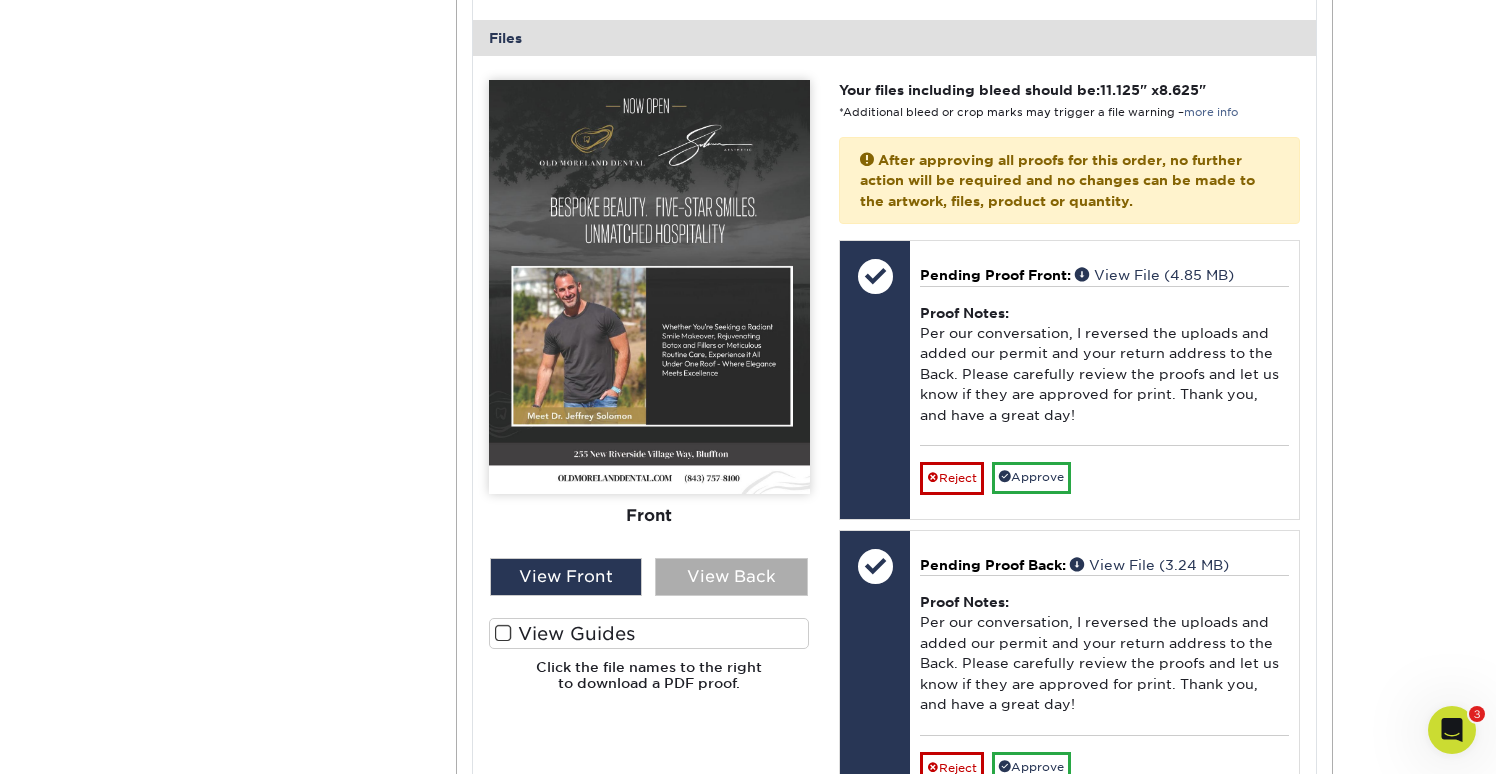 click on "View Back" at bounding box center (731, 577) 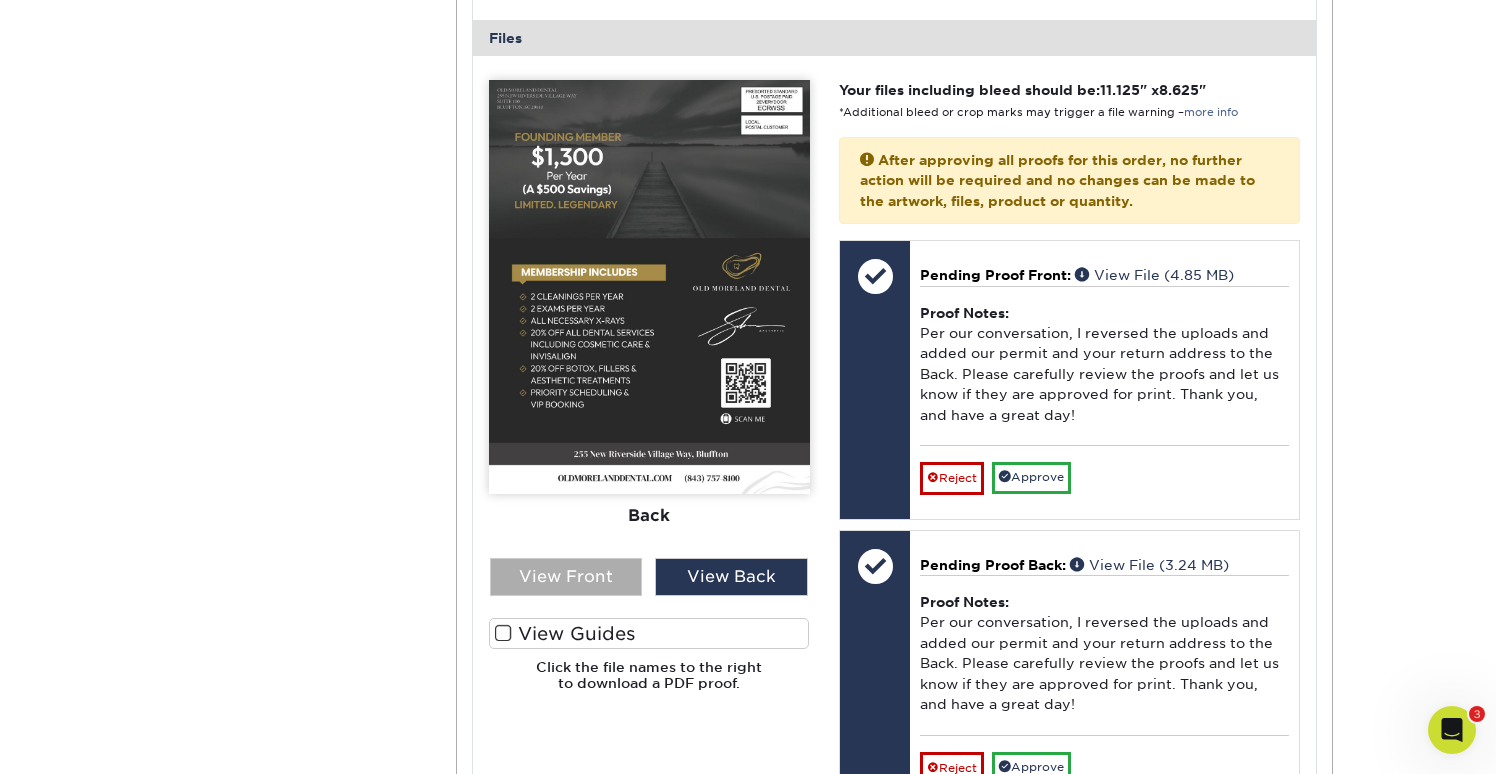 click on "View Front" at bounding box center [566, 577] 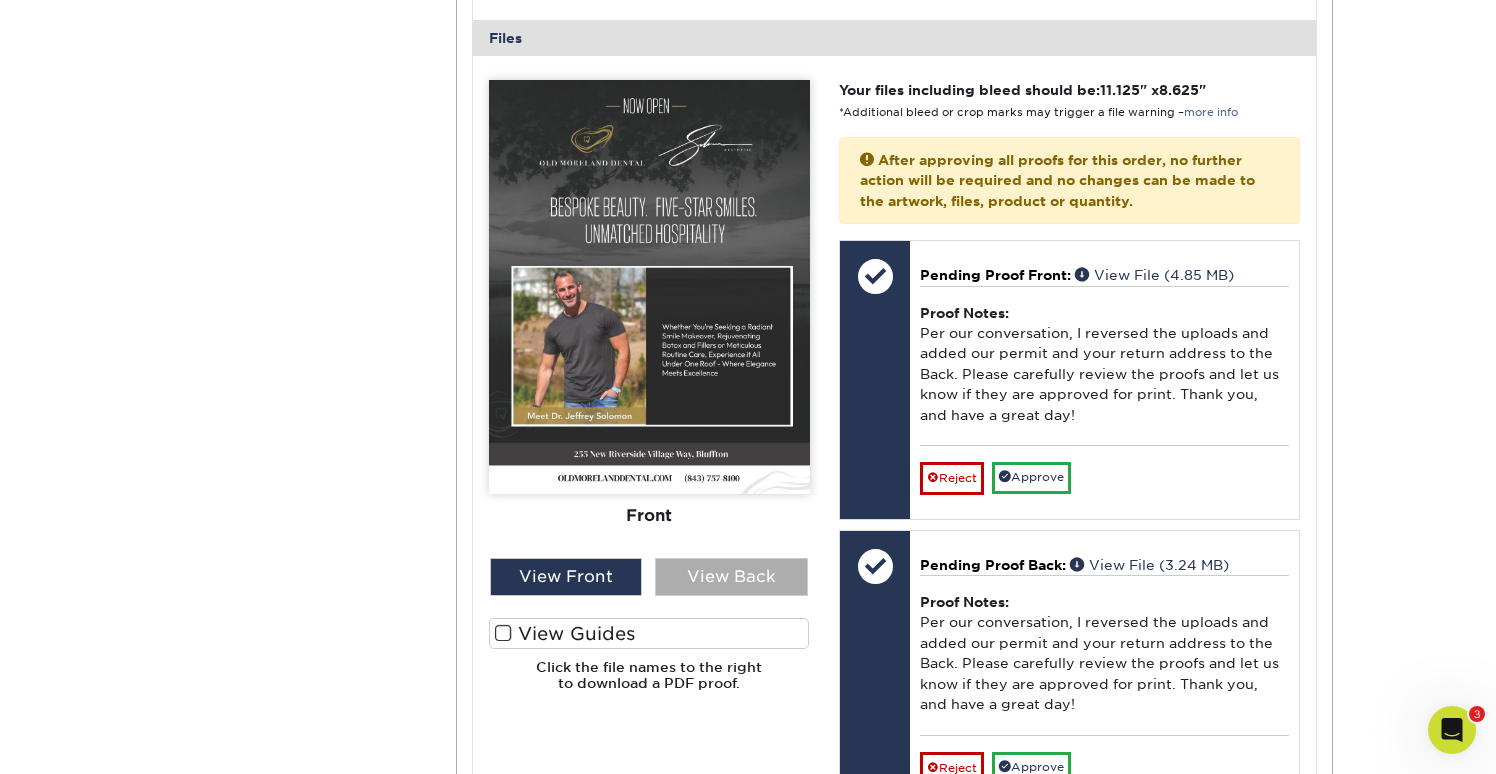 click on "View Back" at bounding box center (731, 577) 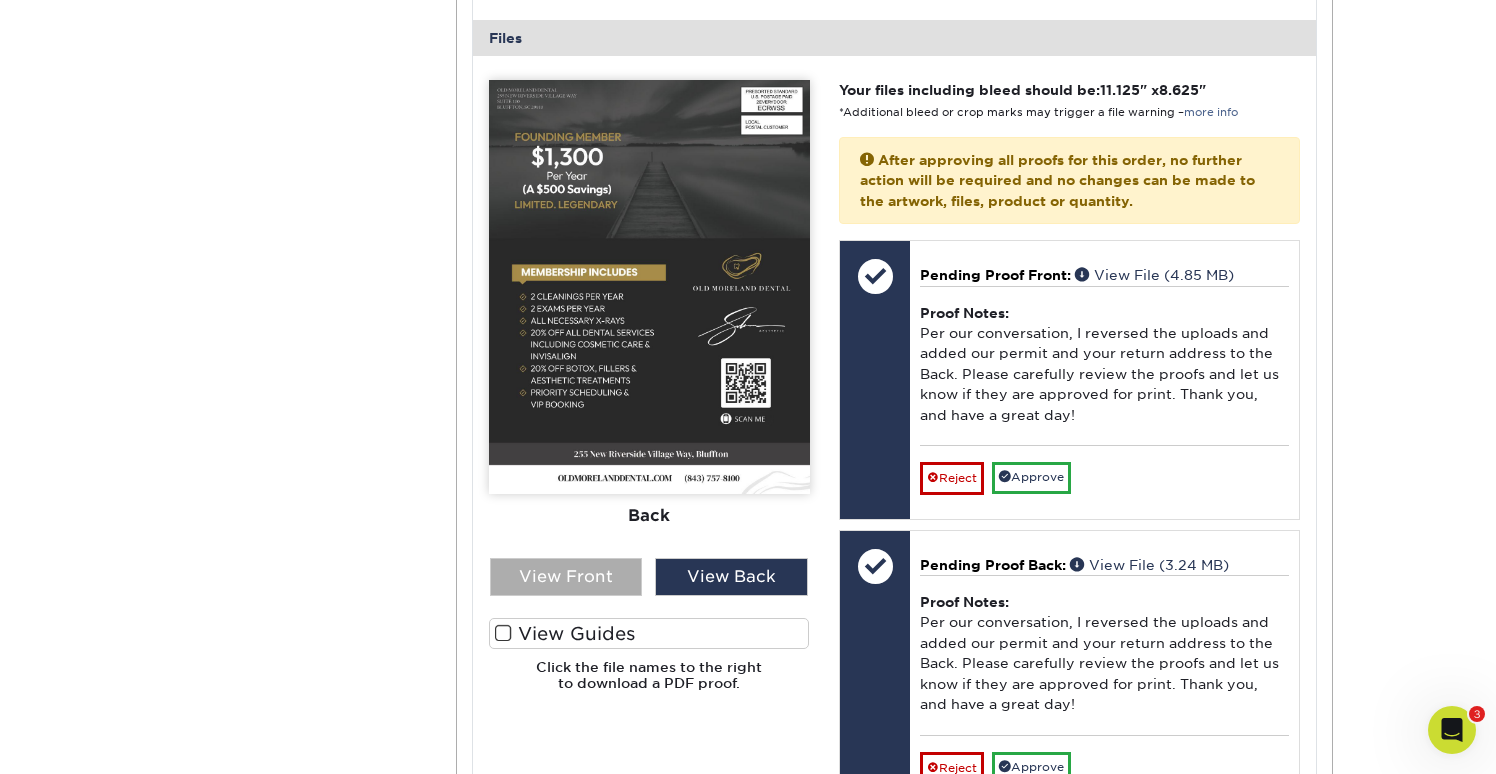 click on "View Front" at bounding box center [566, 577] 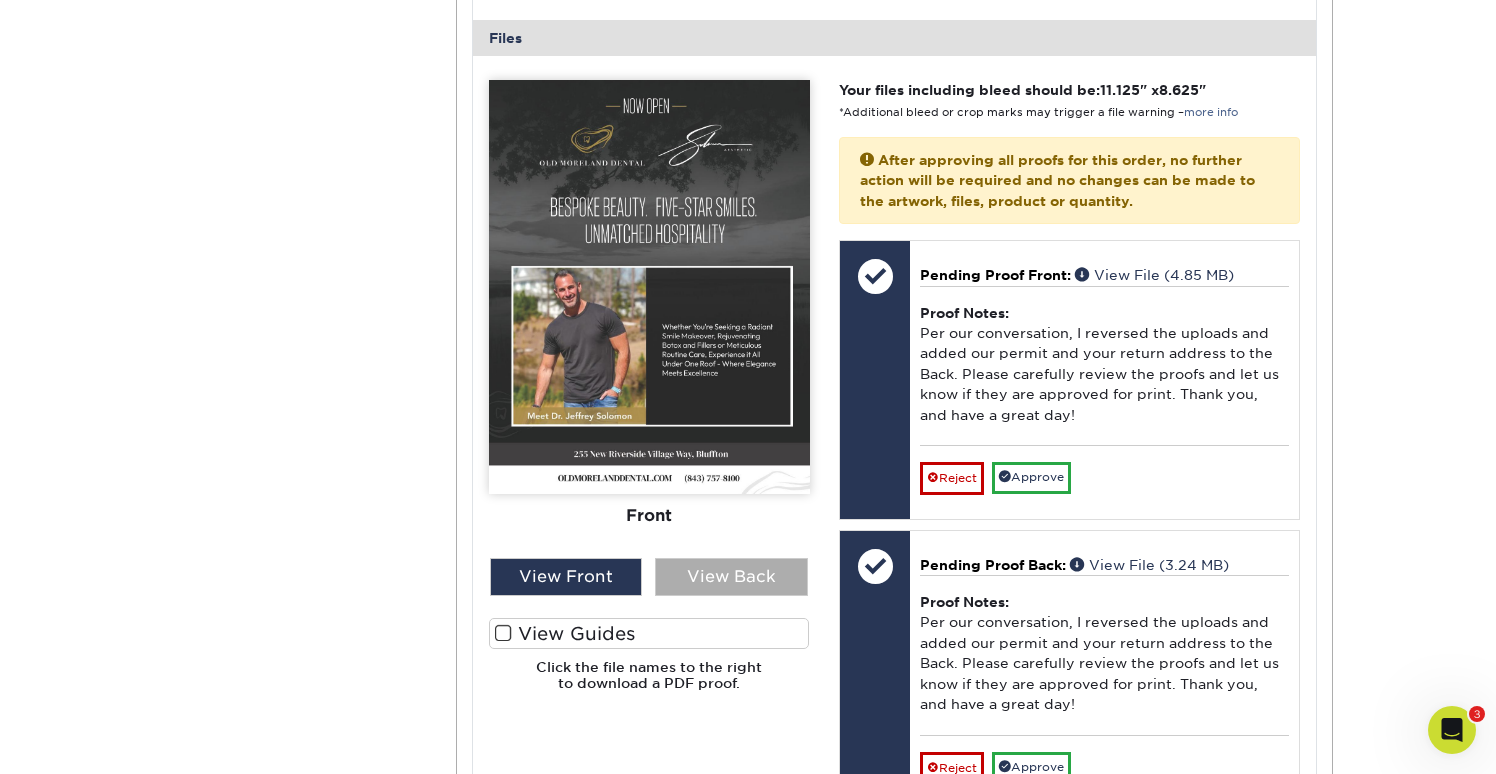 click on "View Back" at bounding box center [731, 577] 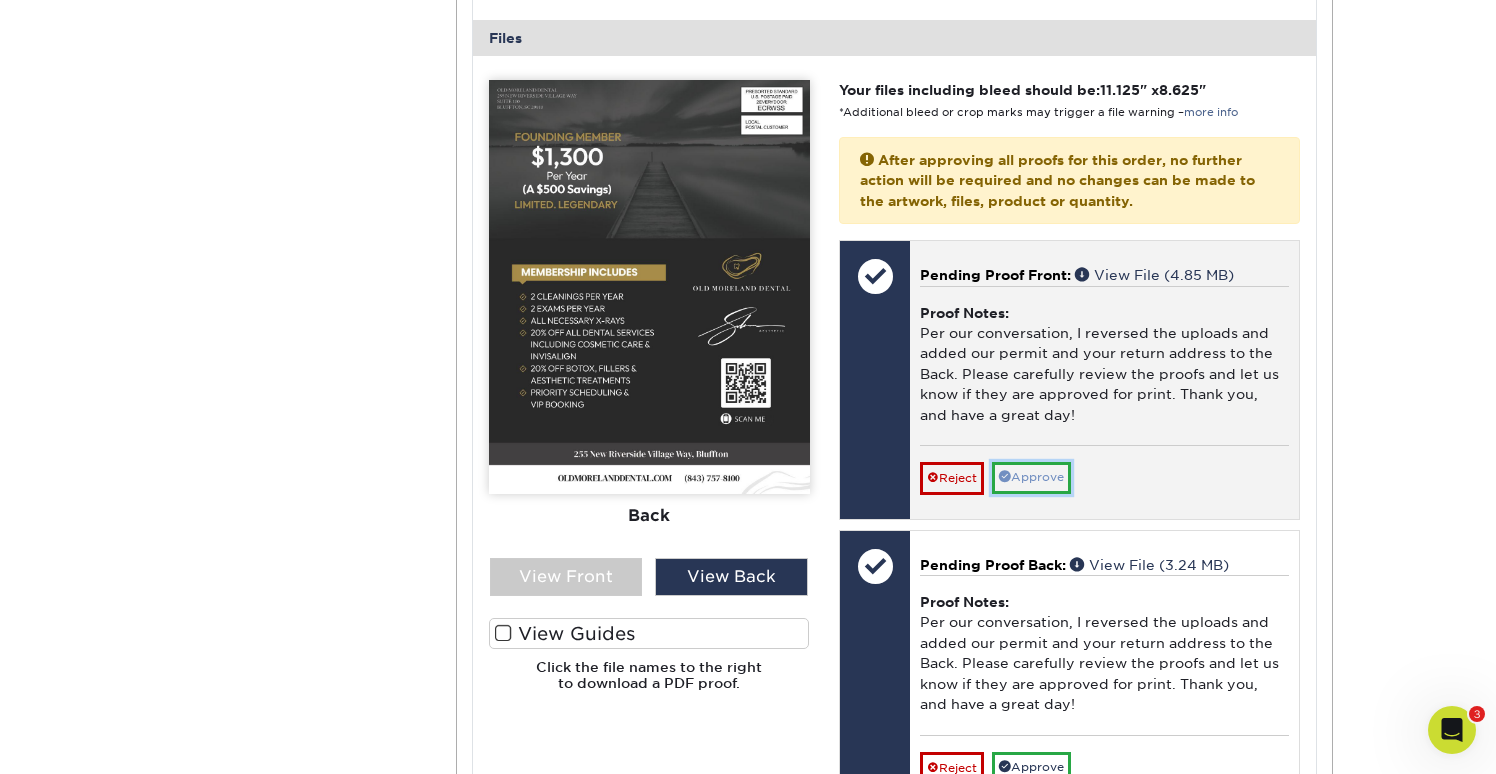 click on "Approve" at bounding box center (1031, 477) 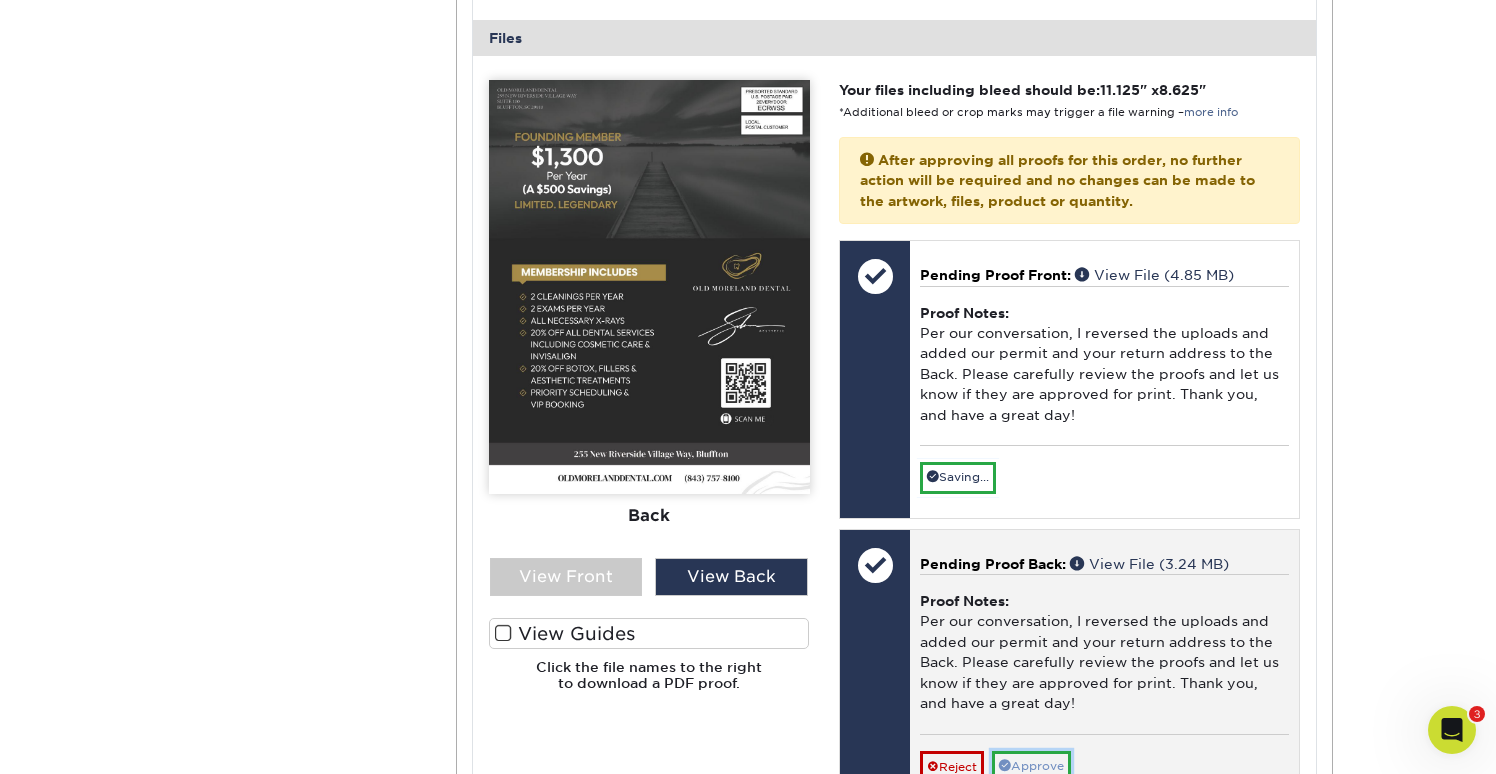 click on "Approve" at bounding box center [1031, 766] 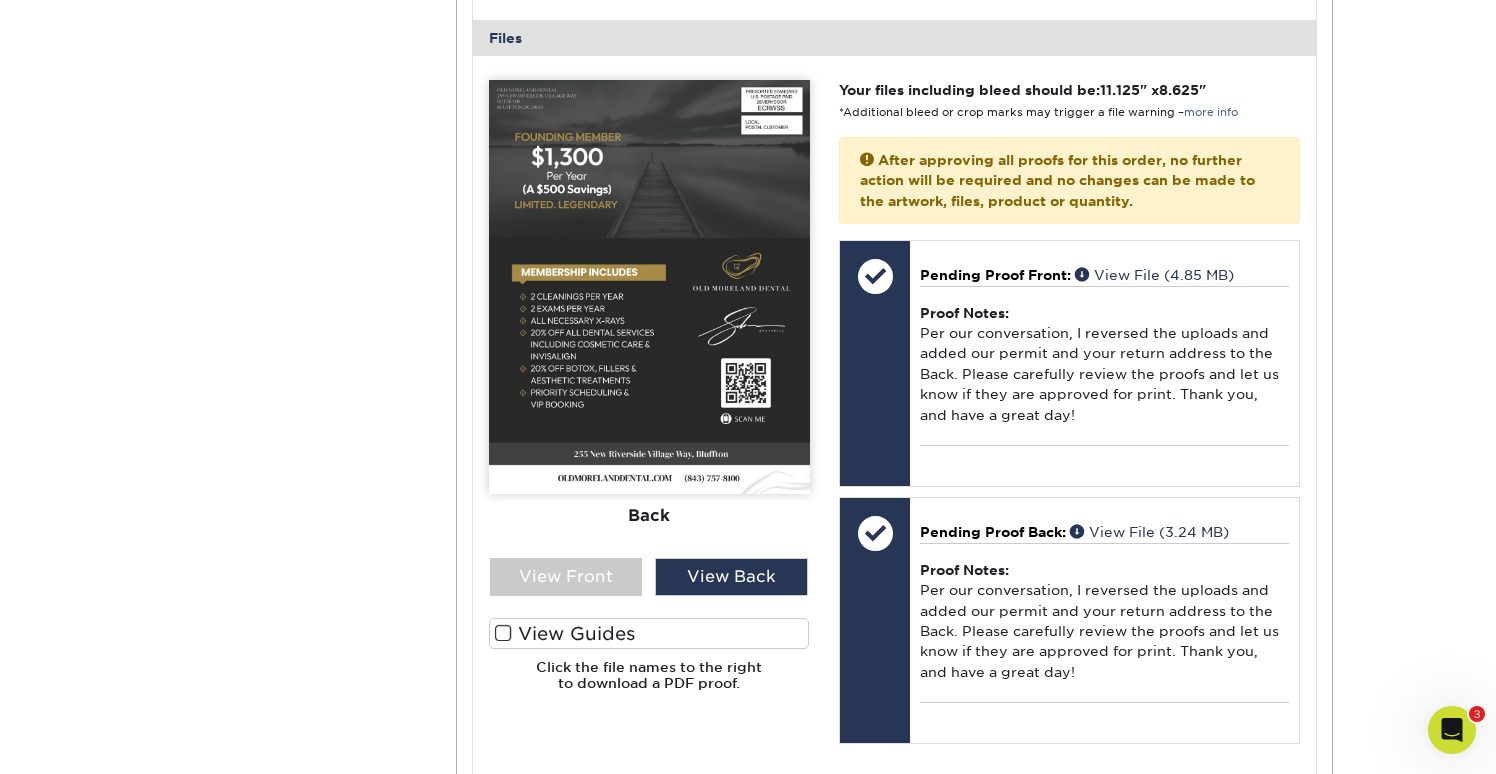 click on "Active Orders
Account Overview
Contact Information
Change Password
Address Book
Billing & Payment Info
1" at bounding box center [748, 366] 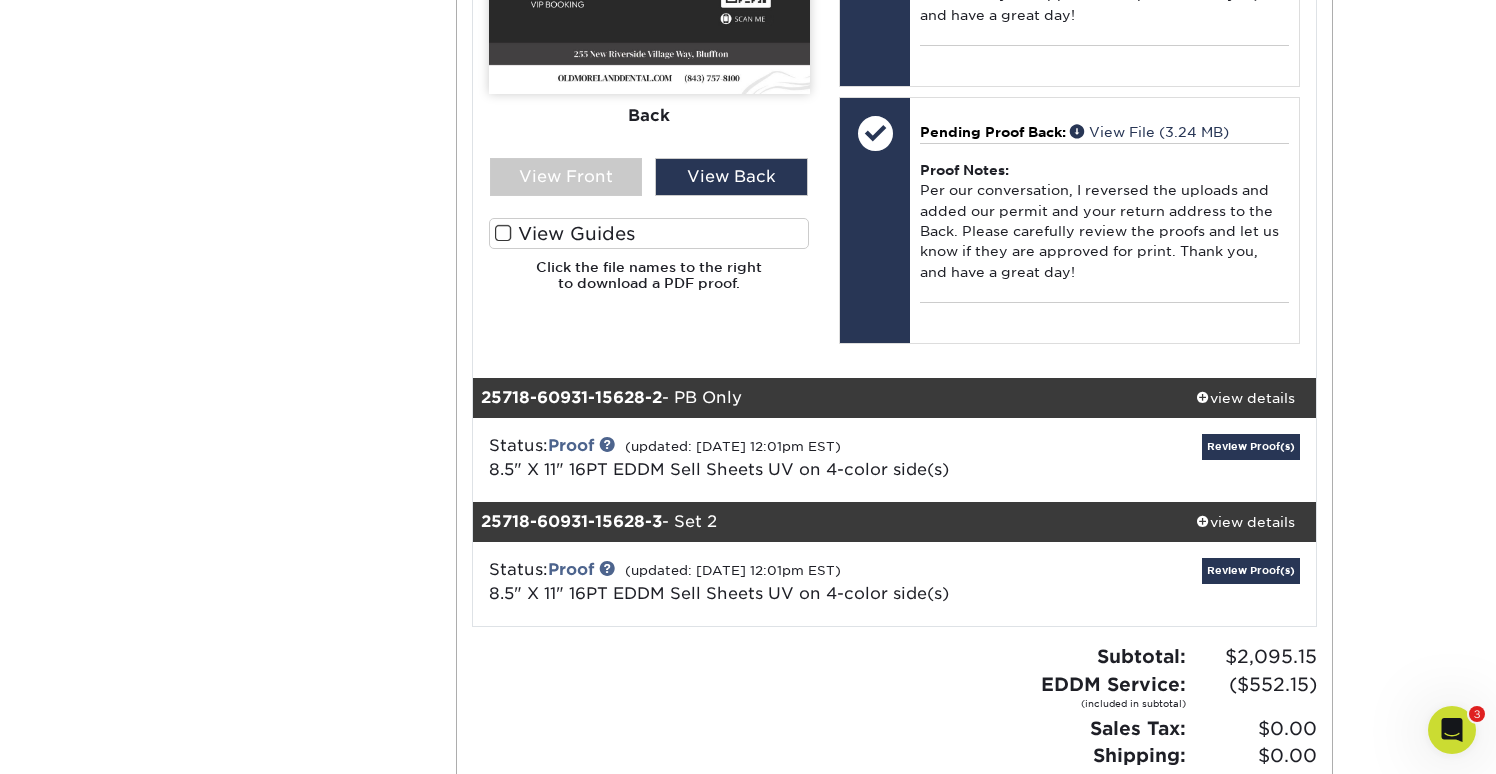 scroll, scrollTop: 1240, scrollLeft: 0, axis: vertical 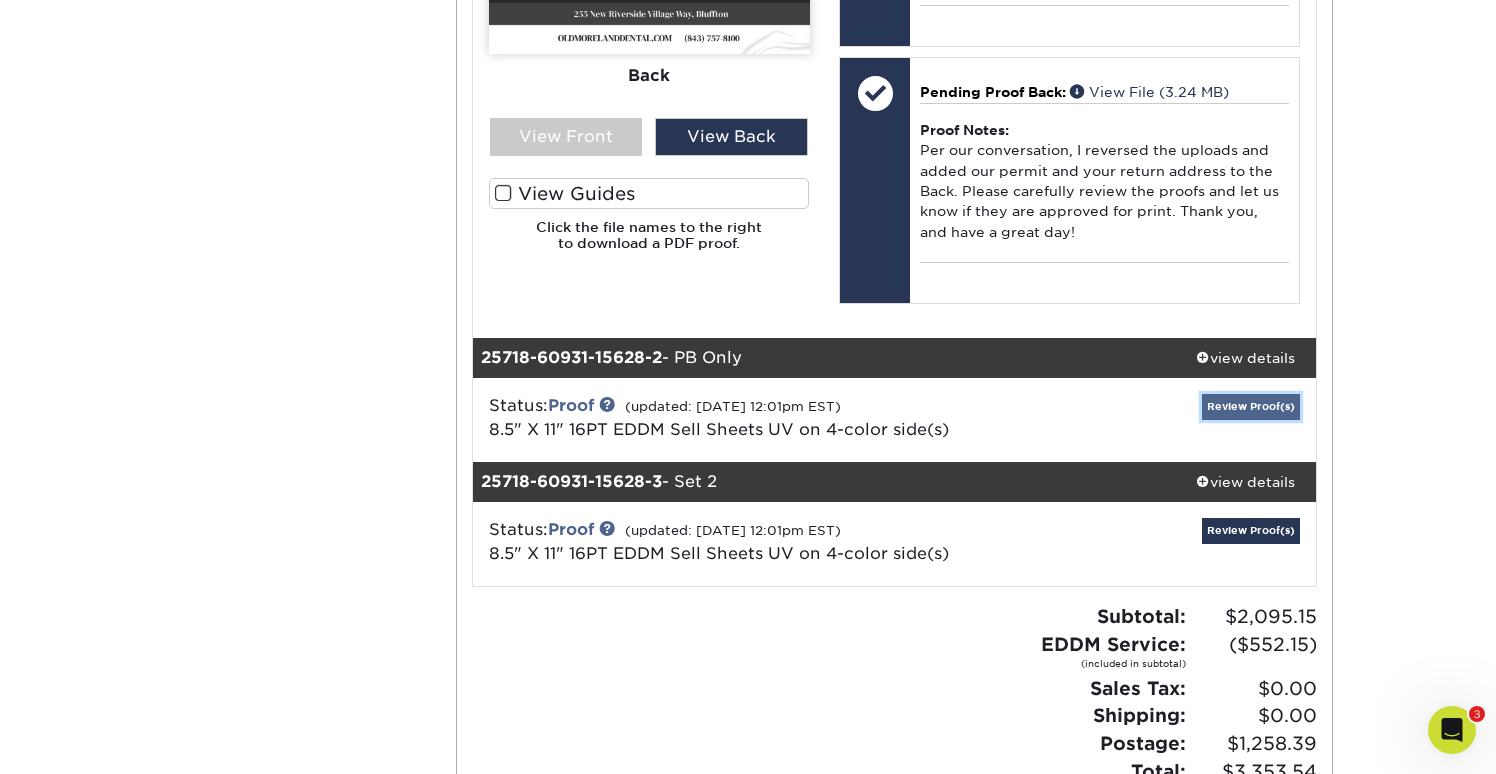 click on "Review Proof(s)" at bounding box center [1251, 406] 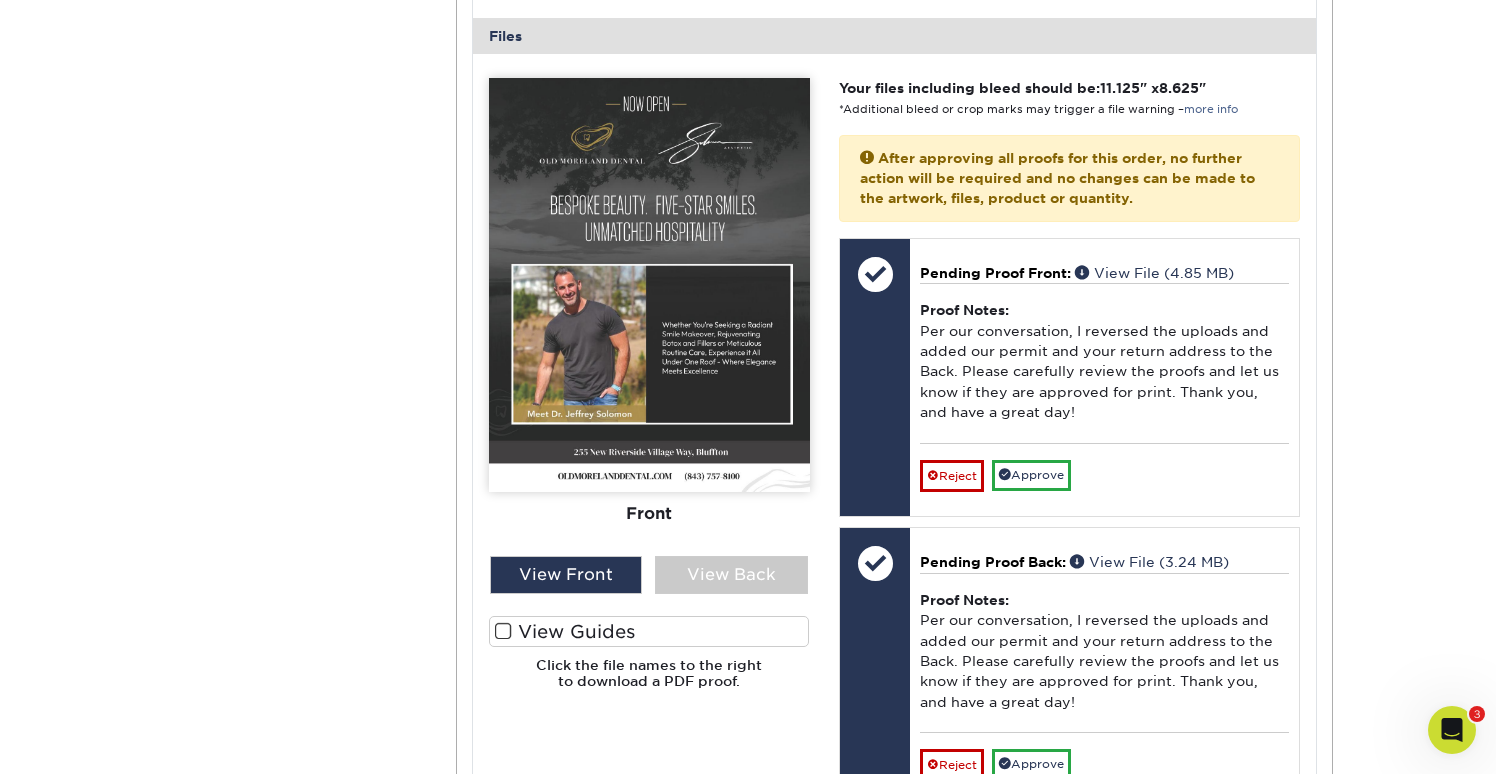 scroll, scrollTop: 2120, scrollLeft: 0, axis: vertical 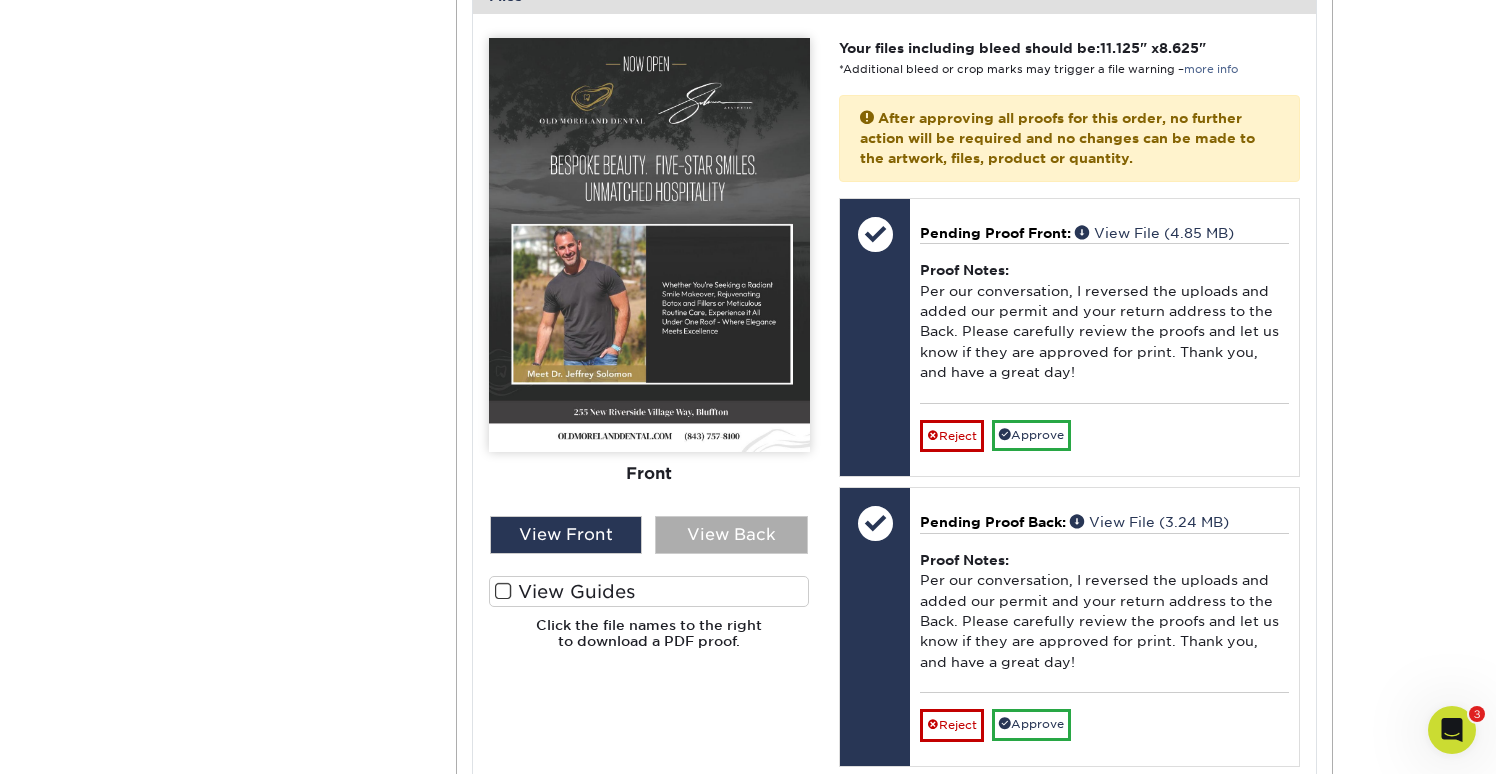 click on "View Back" at bounding box center [731, 535] 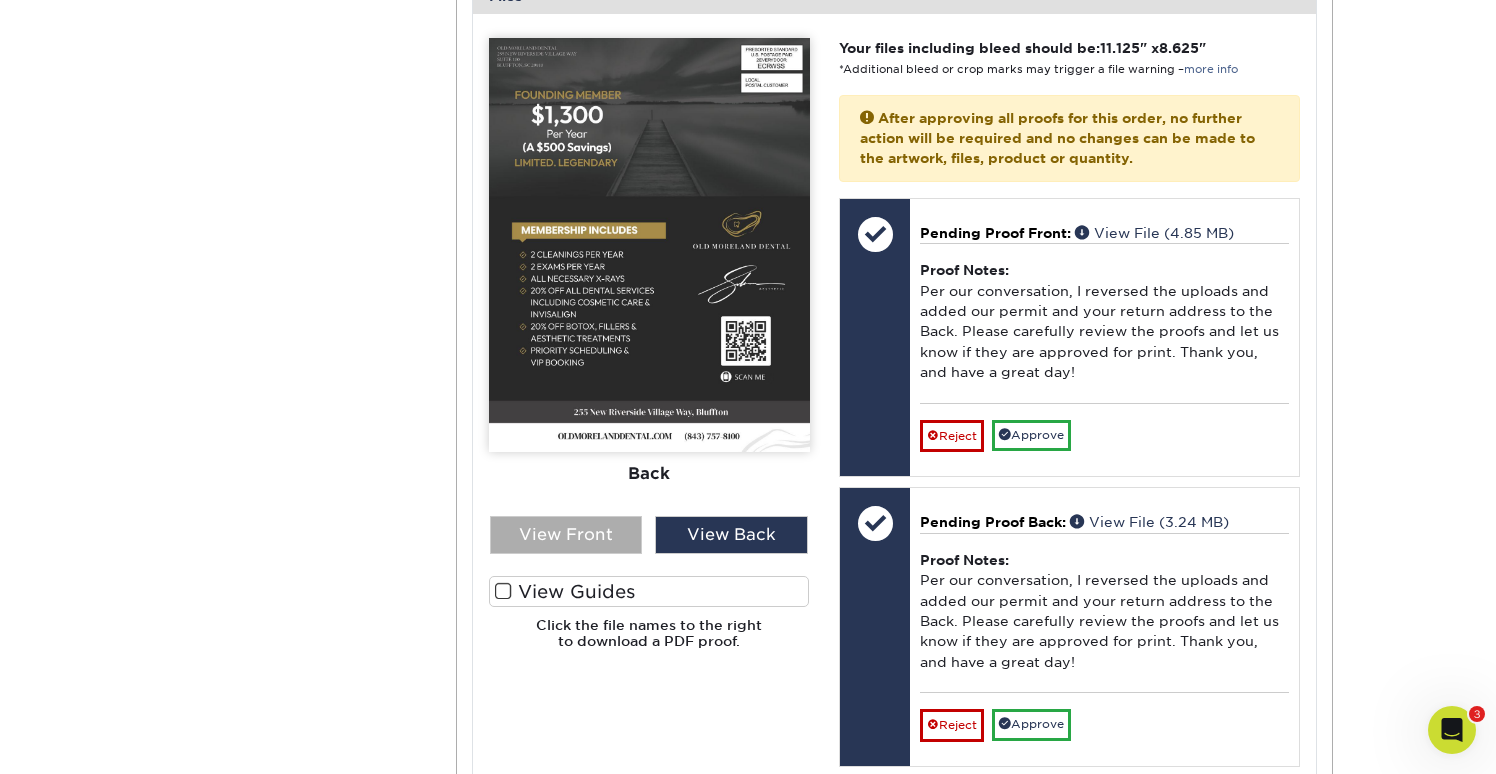 click on "View Front" at bounding box center [566, 535] 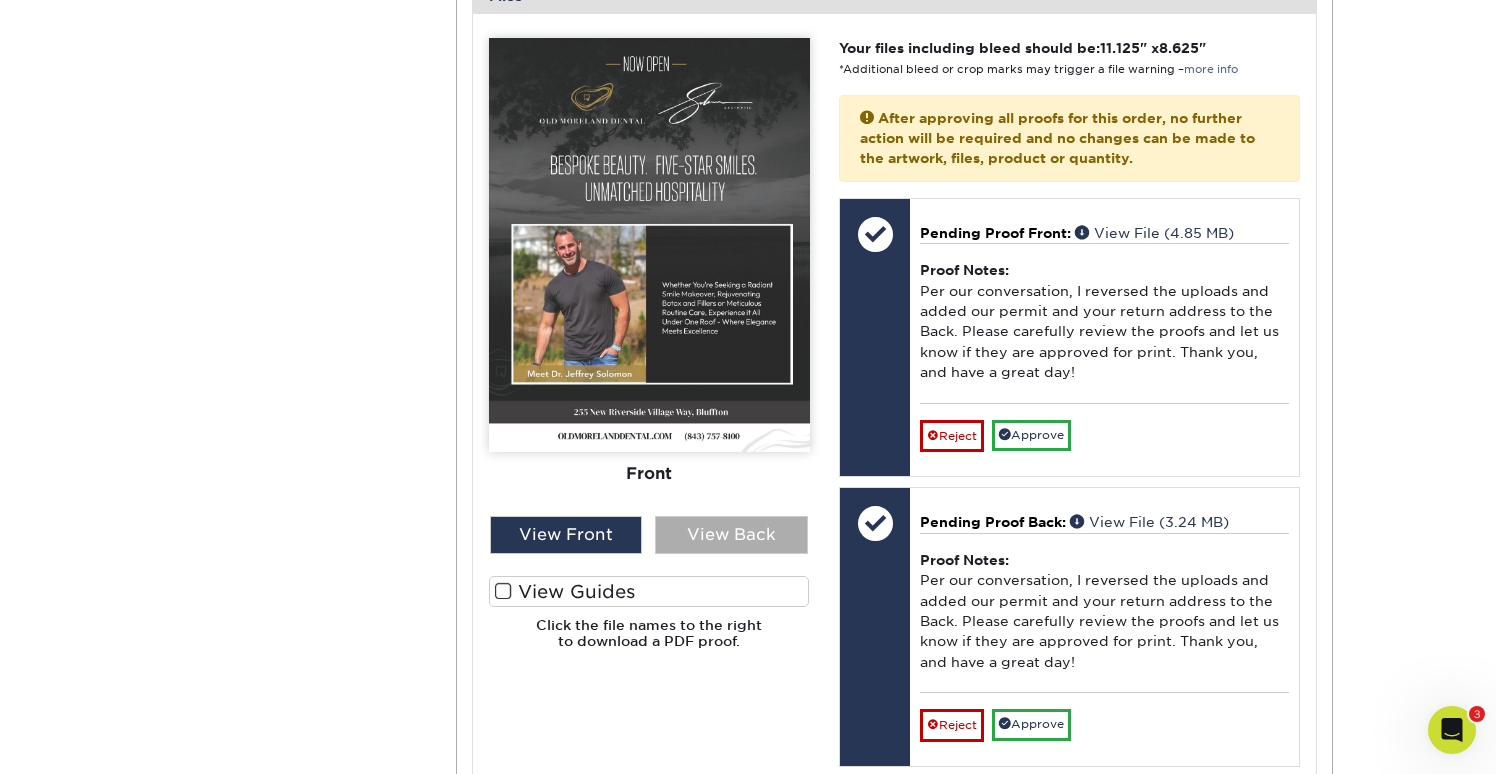 click on "View Back" at bounding box center [731, 535] 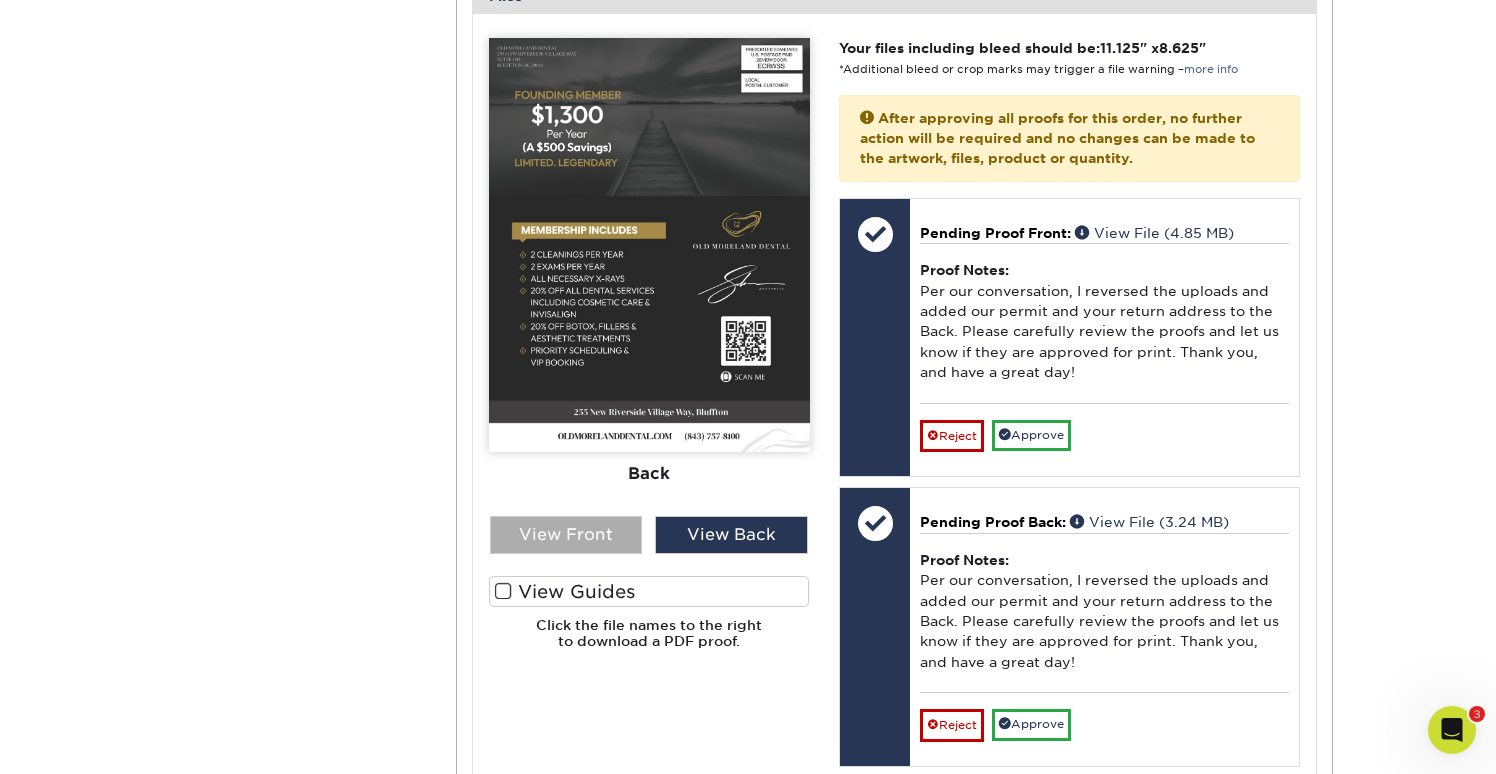 click on "View Front" at bounding box center (566, 535) 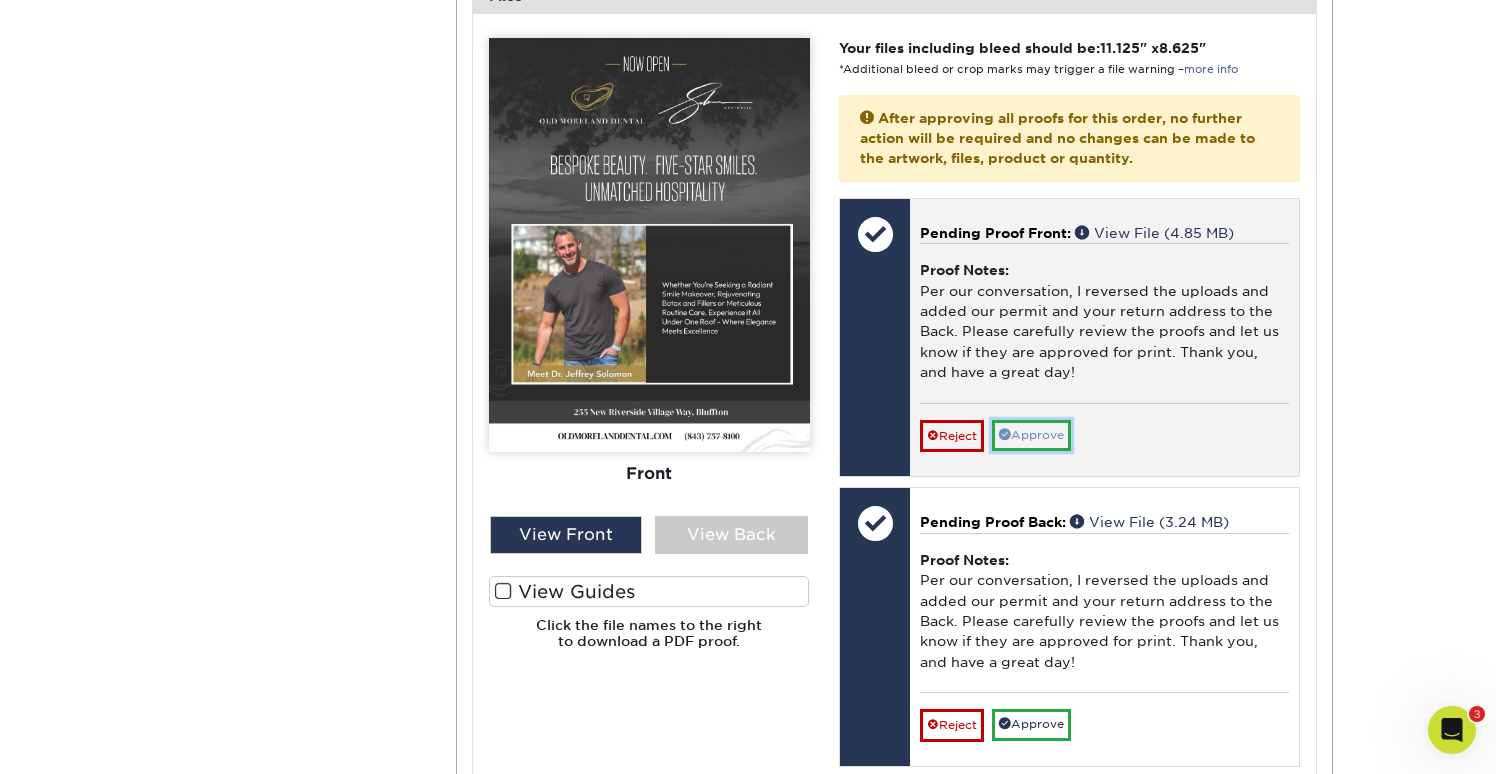 click on "Approve" at bounding box center (1031, 435) 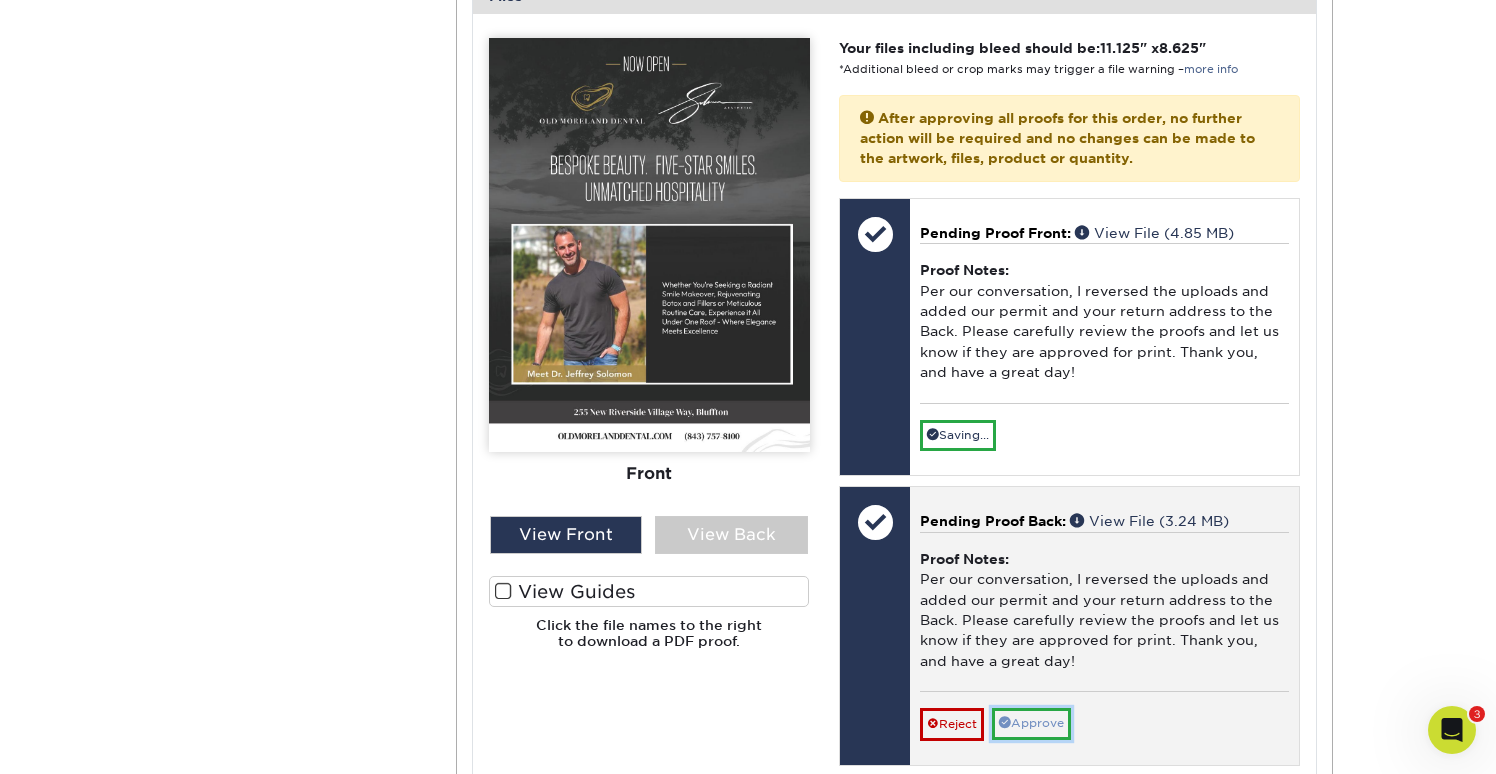 click on "Approve" at bounding box center (1031, 723) 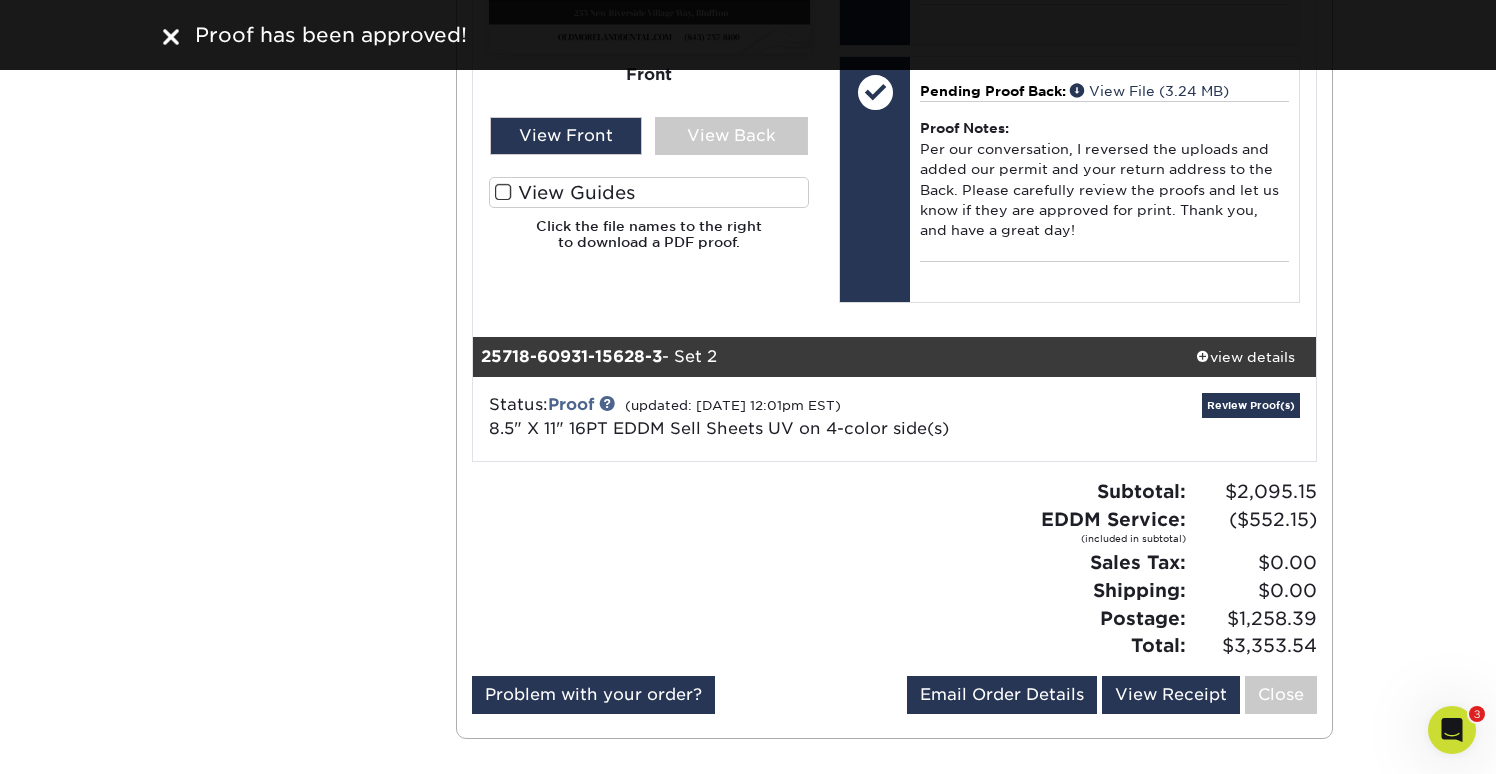 scroll, scrollTop: 2520, scrollLeft: 0, axis: vertical 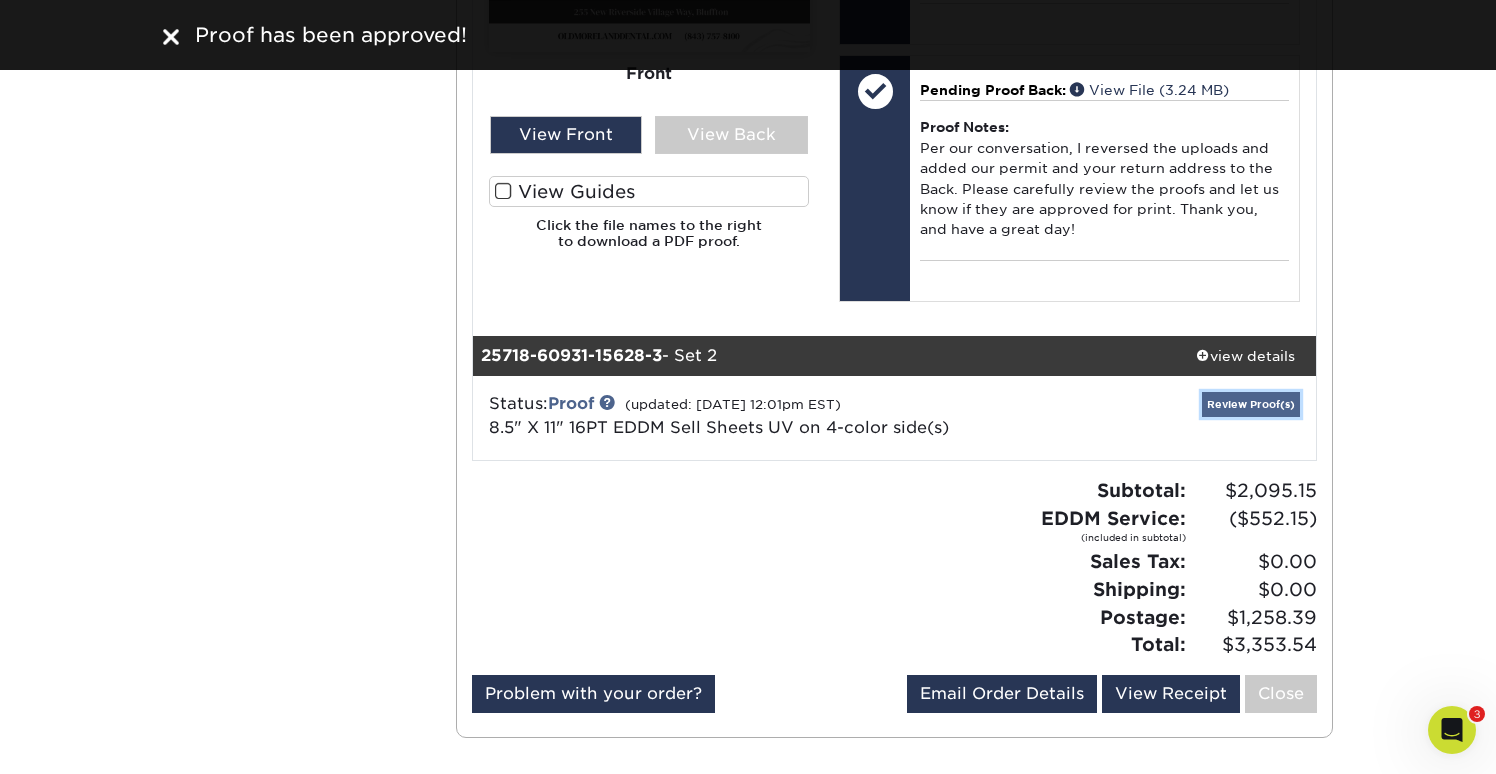 click on "Review Proof(s)" at bounding box center [1251, 404] 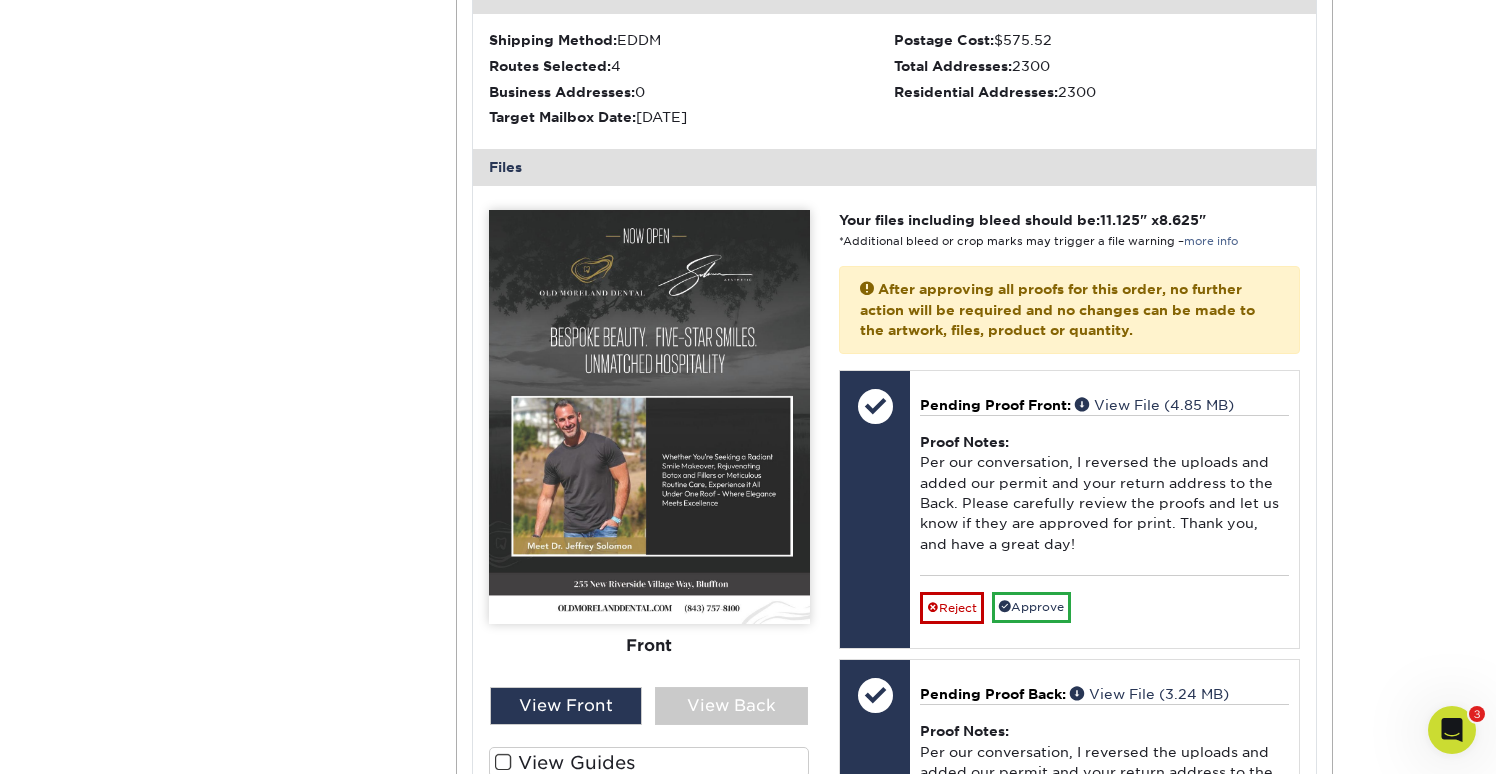 scroll, scrollTop: 3280, scrollLeft: 0, axis: vertical 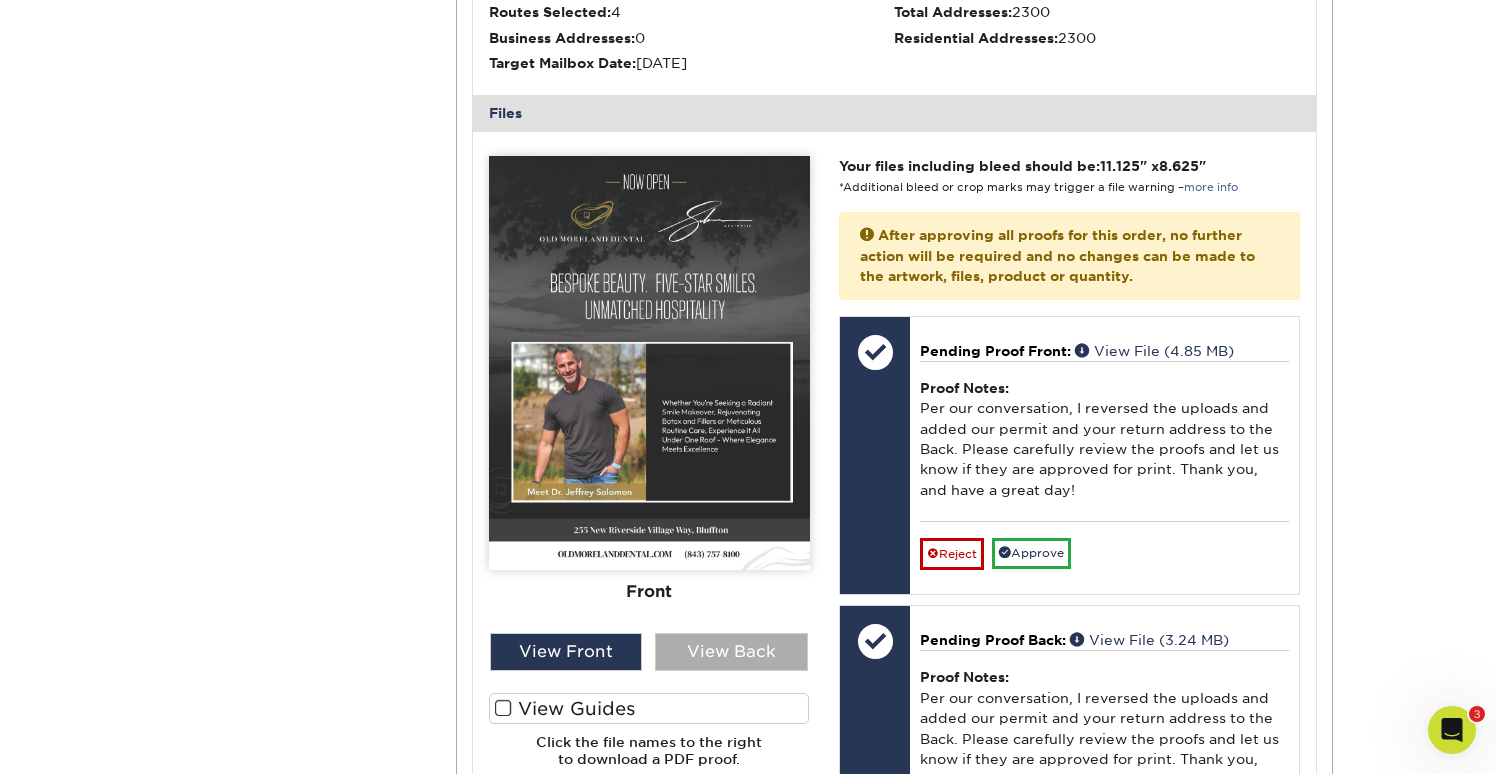 click on "View Back" at bounding box center [731, 652] 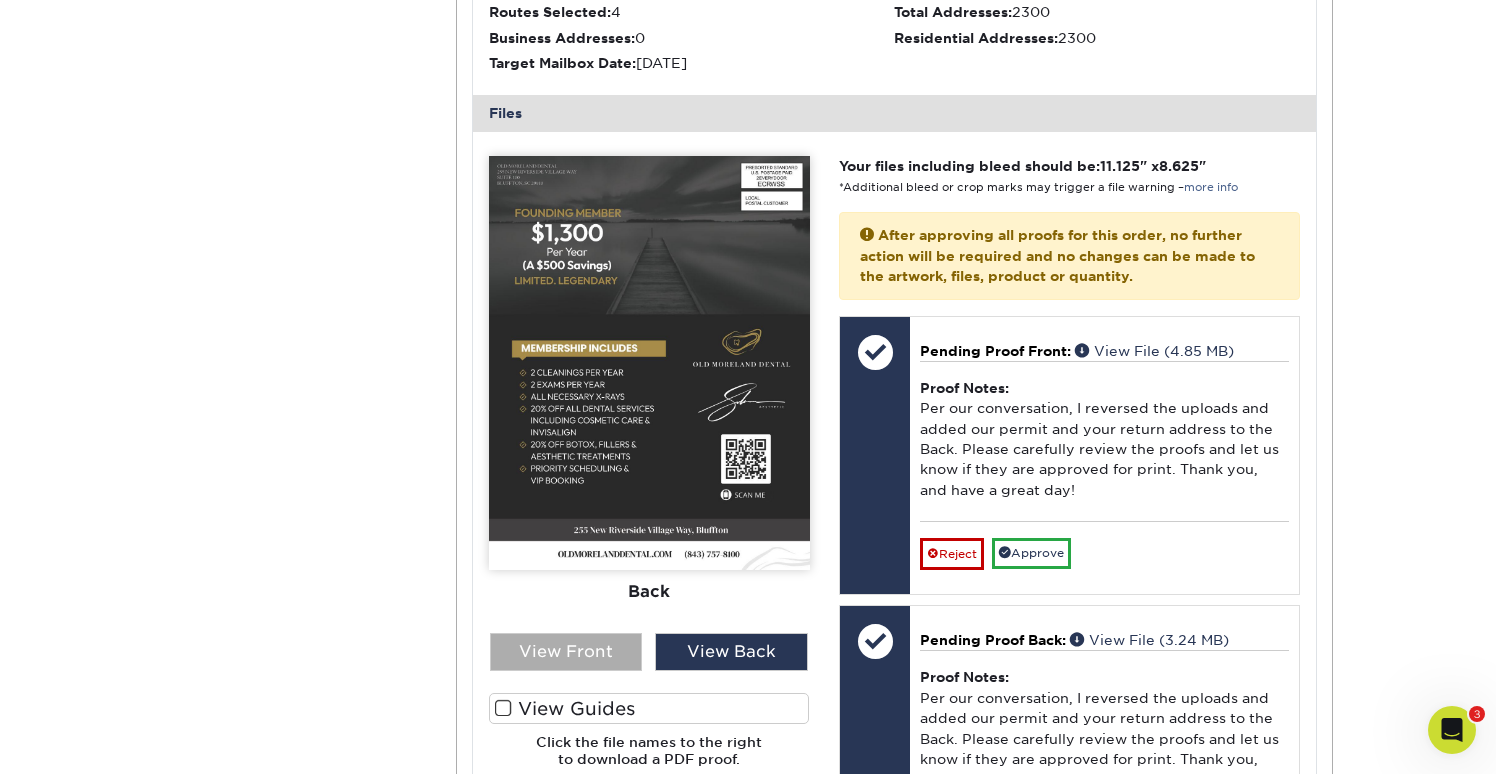 click on "View Front" at bounding box center [566, 652] 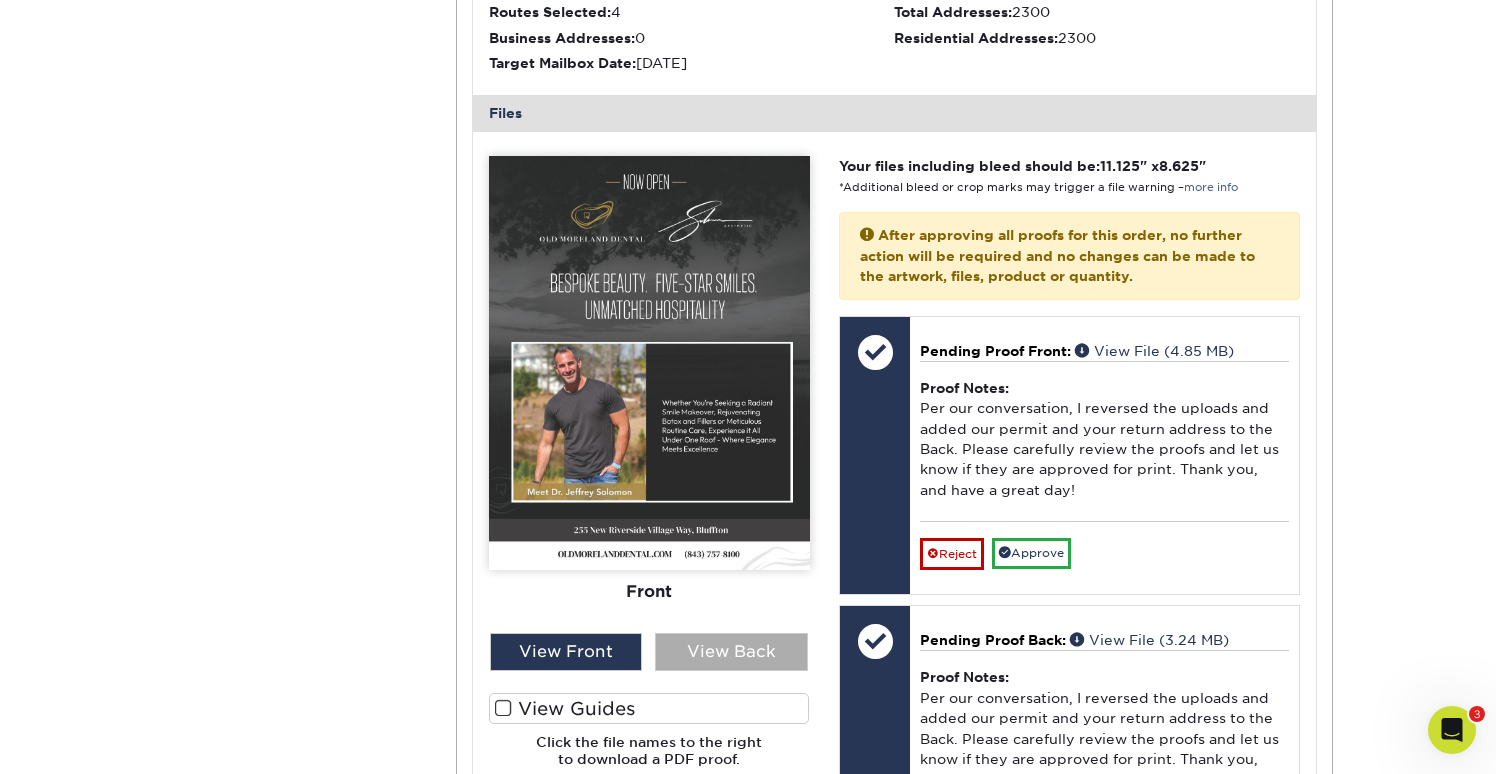 click on "View Back" at bounding box center (731, 652) 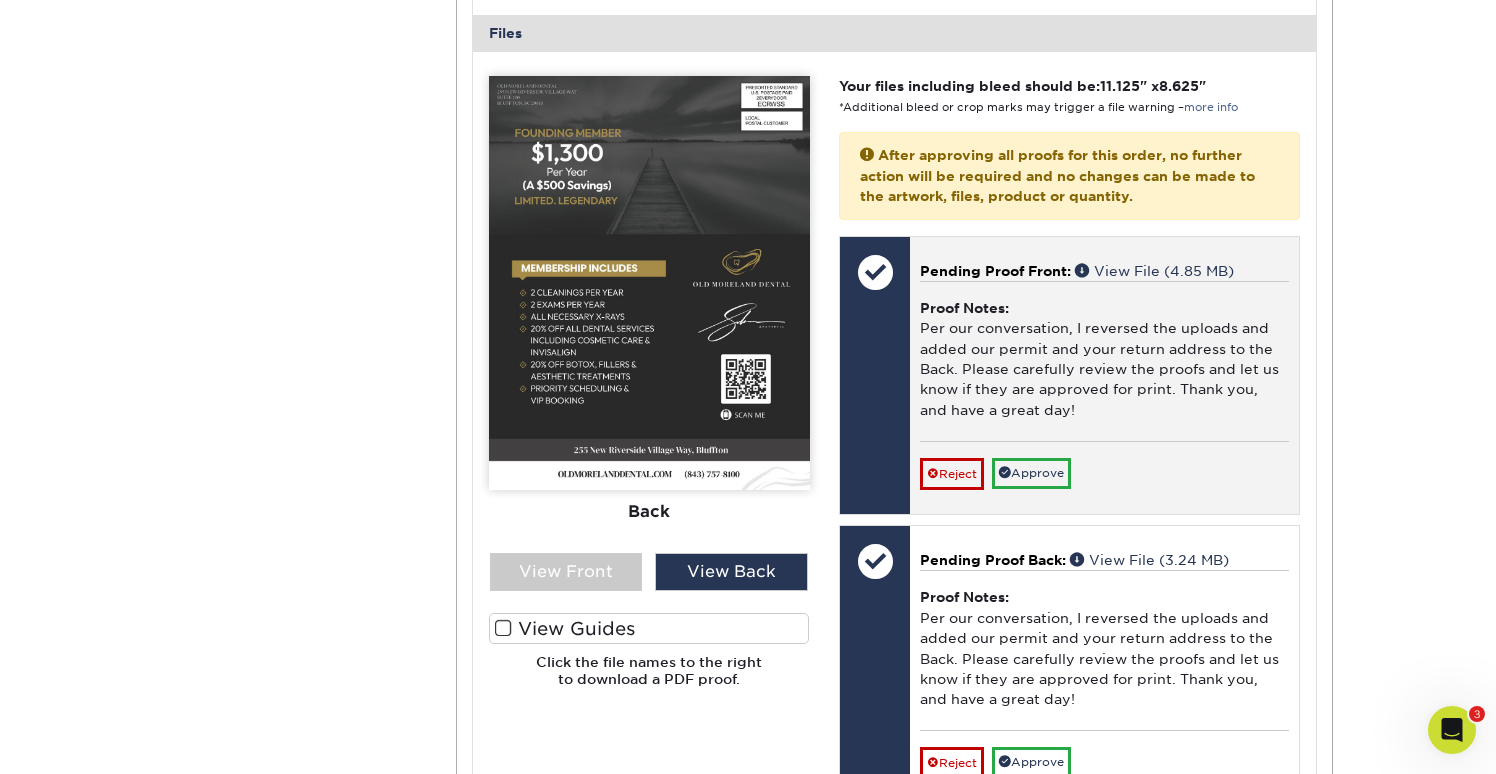 scroll, scrollTop: 3400, scrollLeft: 0, axis: vertical 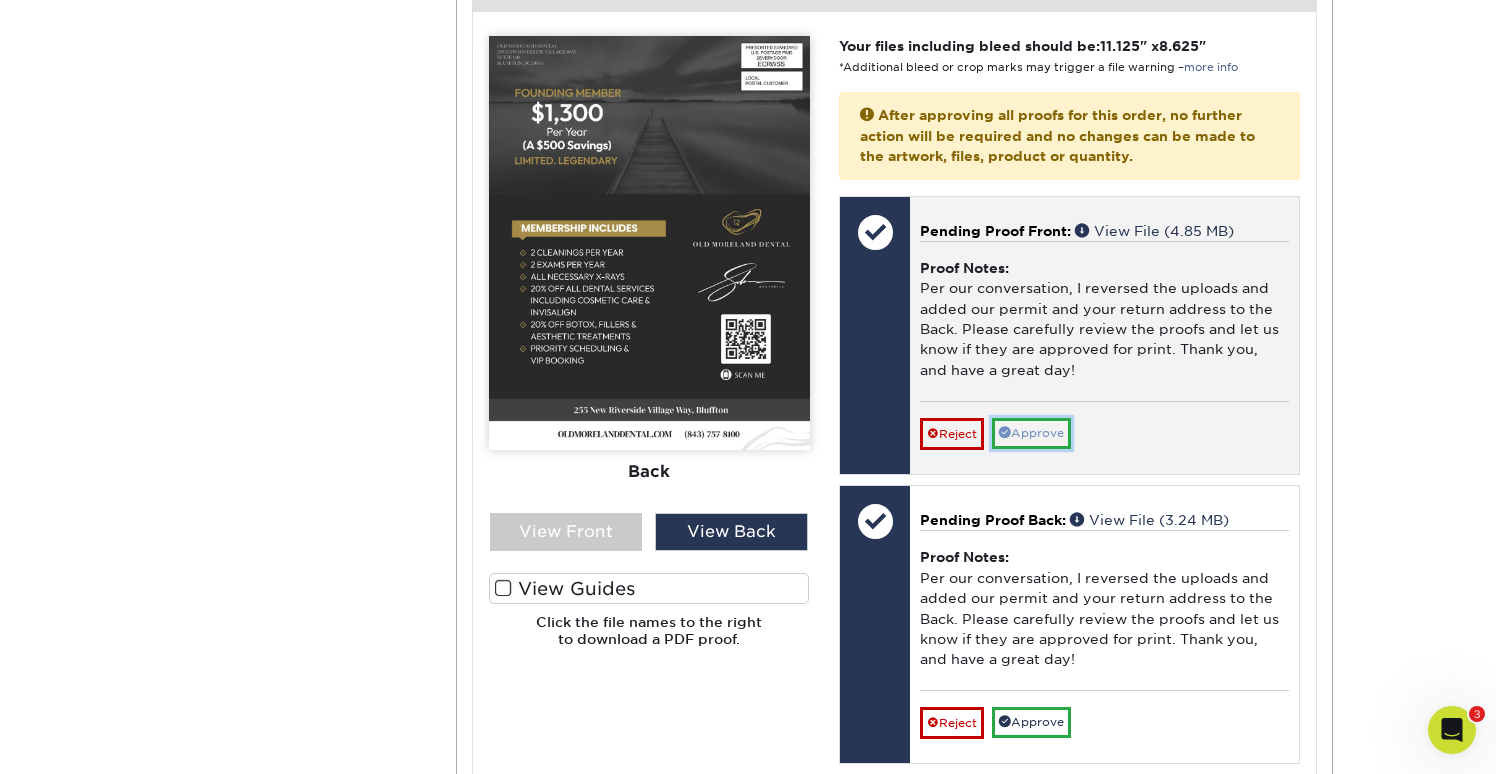click on "Approve" at bounding box center (1031, 433) 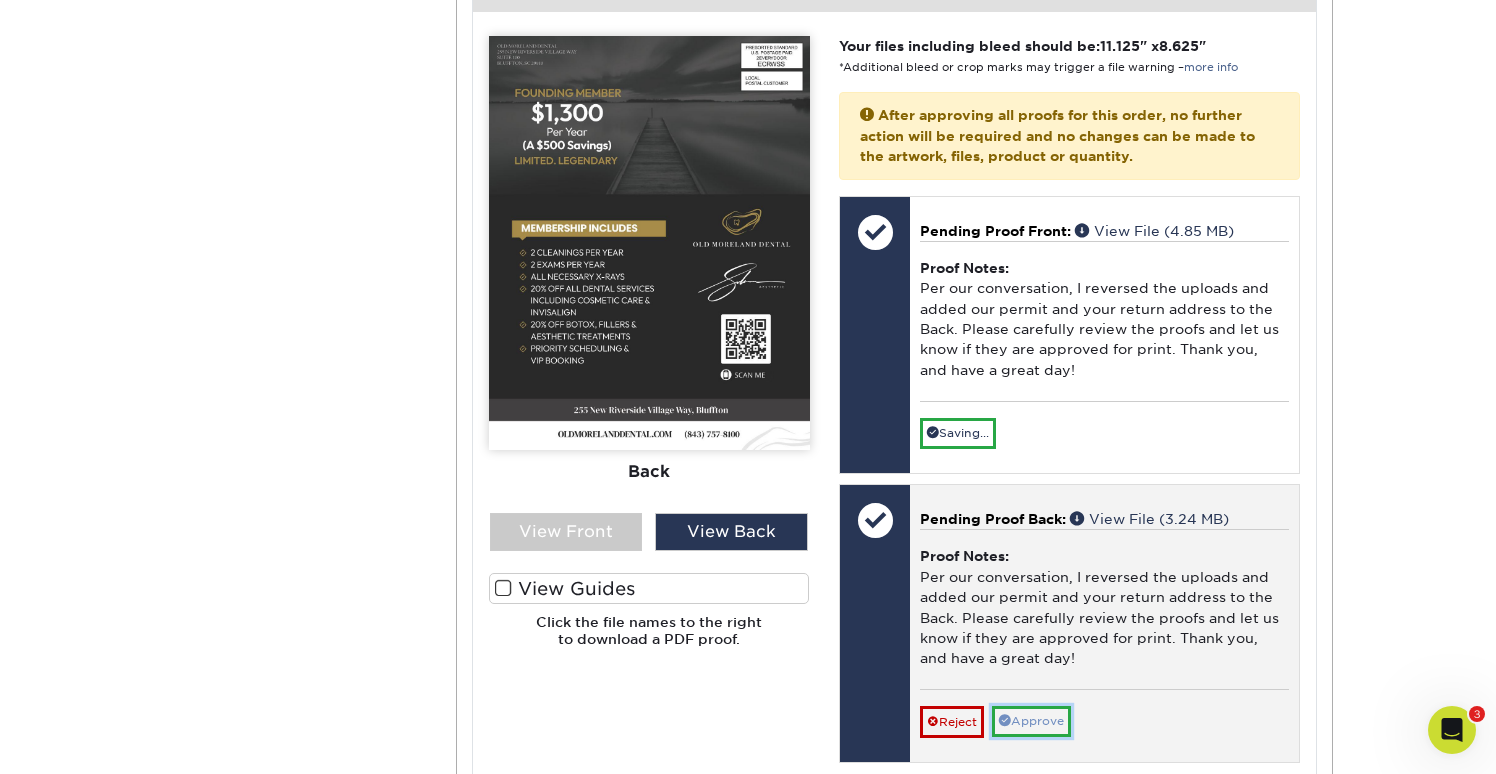 click on "Approve" at bounding box center (1031, 721) 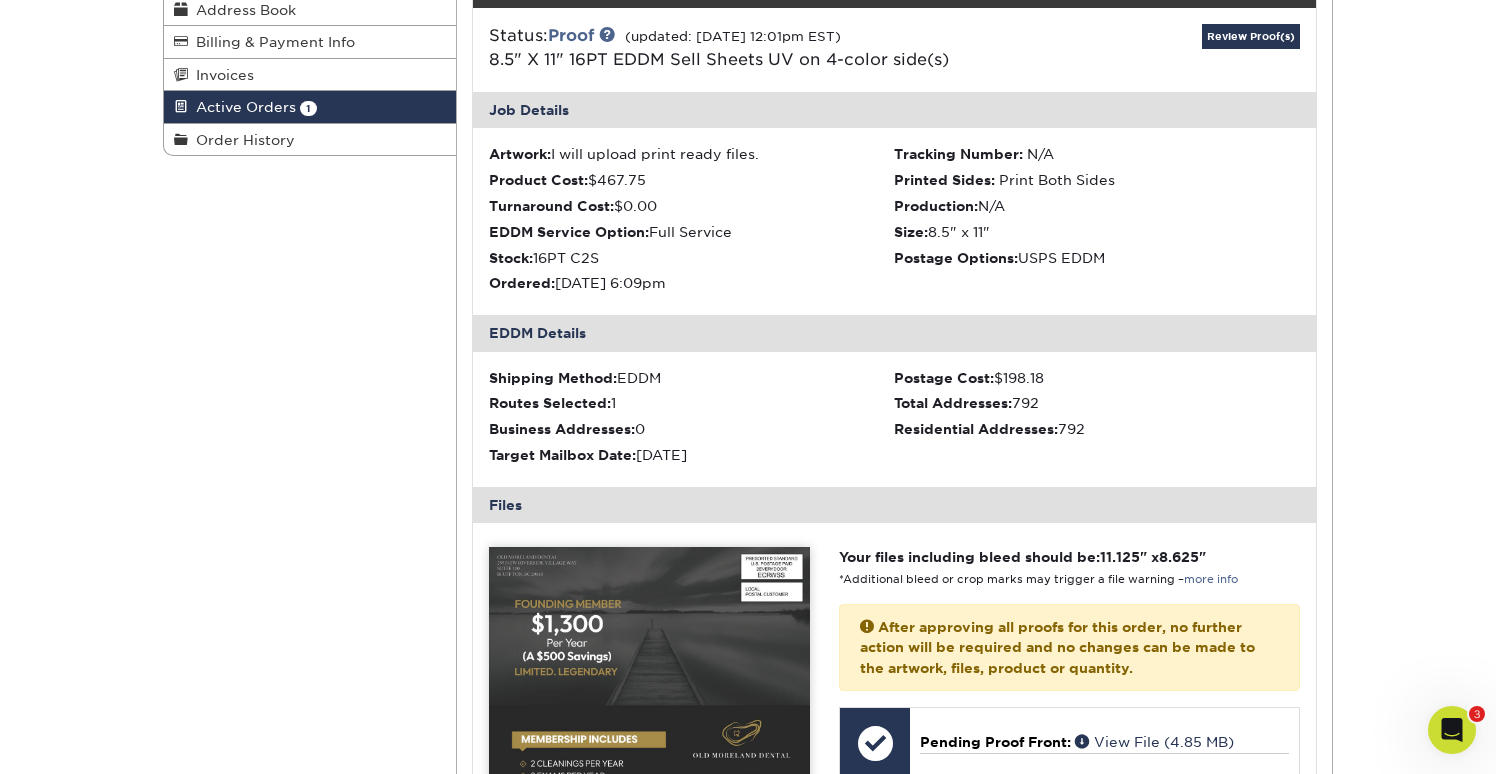 scroll, scrollTop: 280, scrollLeft: 0, axis: vertical 